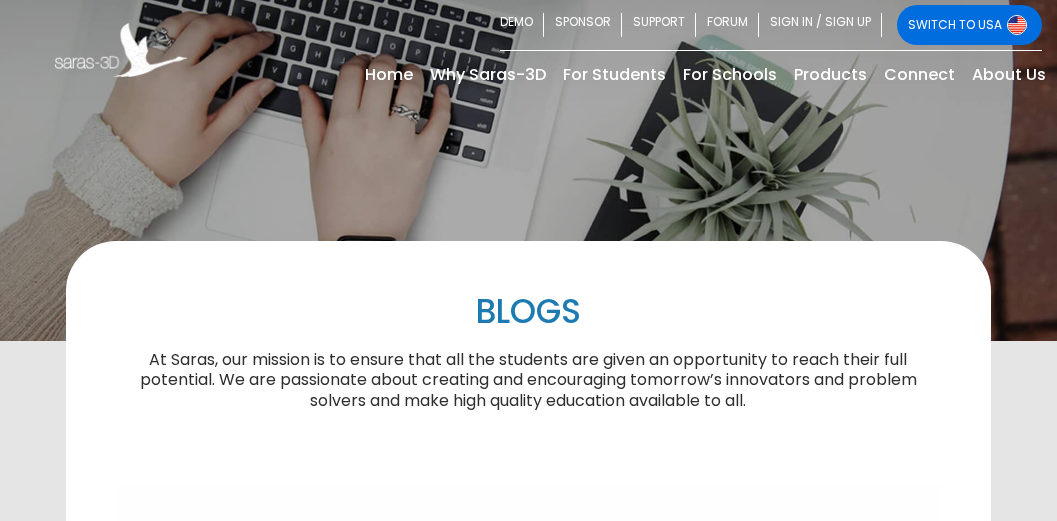 scroll, scrollTop: 0, scrollLeft: 0, axis: both 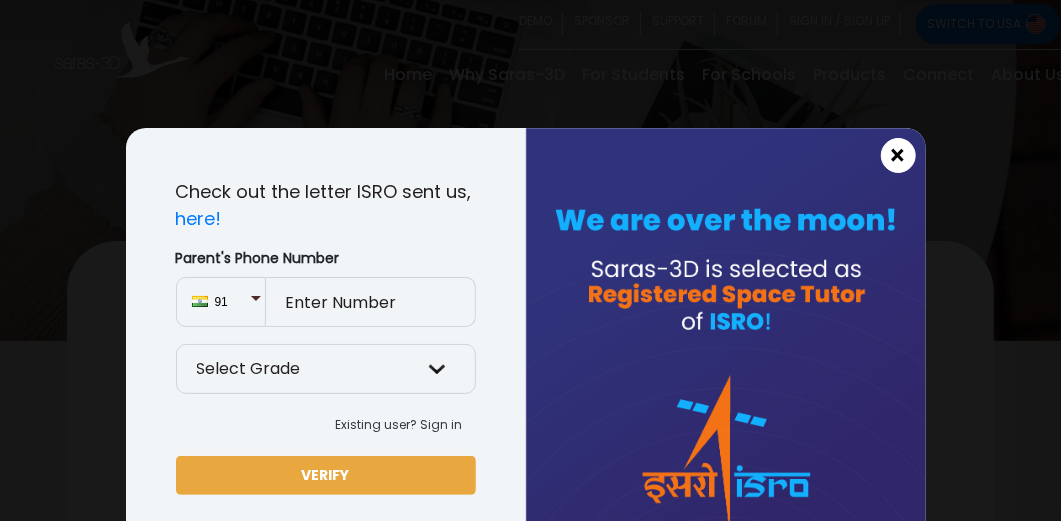 click on "×" at bounding box center [898, 156] 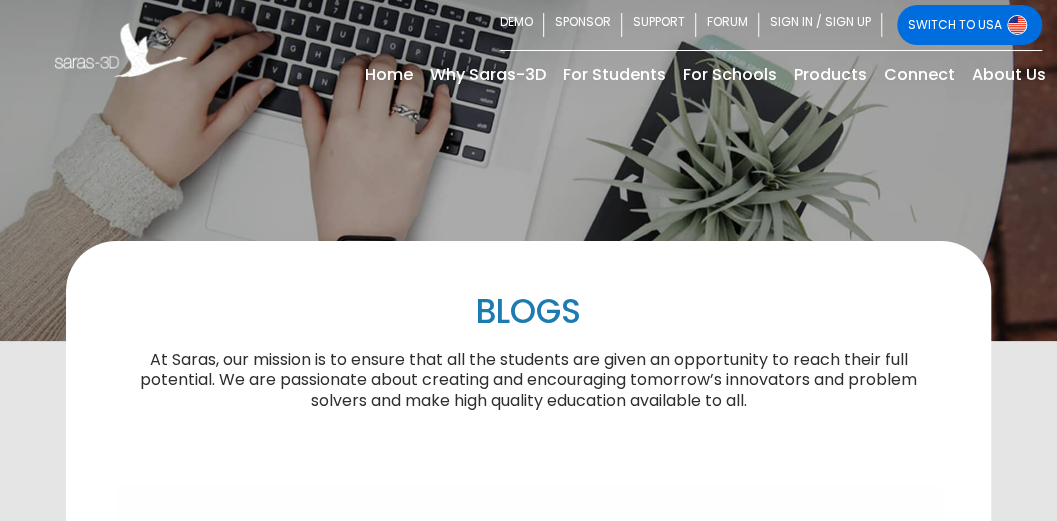 click at bounding box center (528, 195) 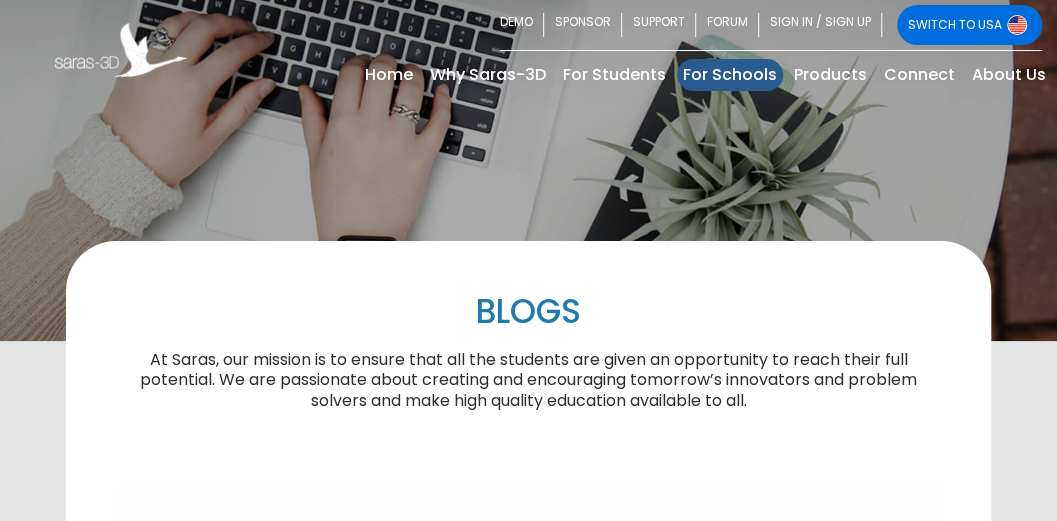 click on "For Schools" at bounding box center (730, 75) 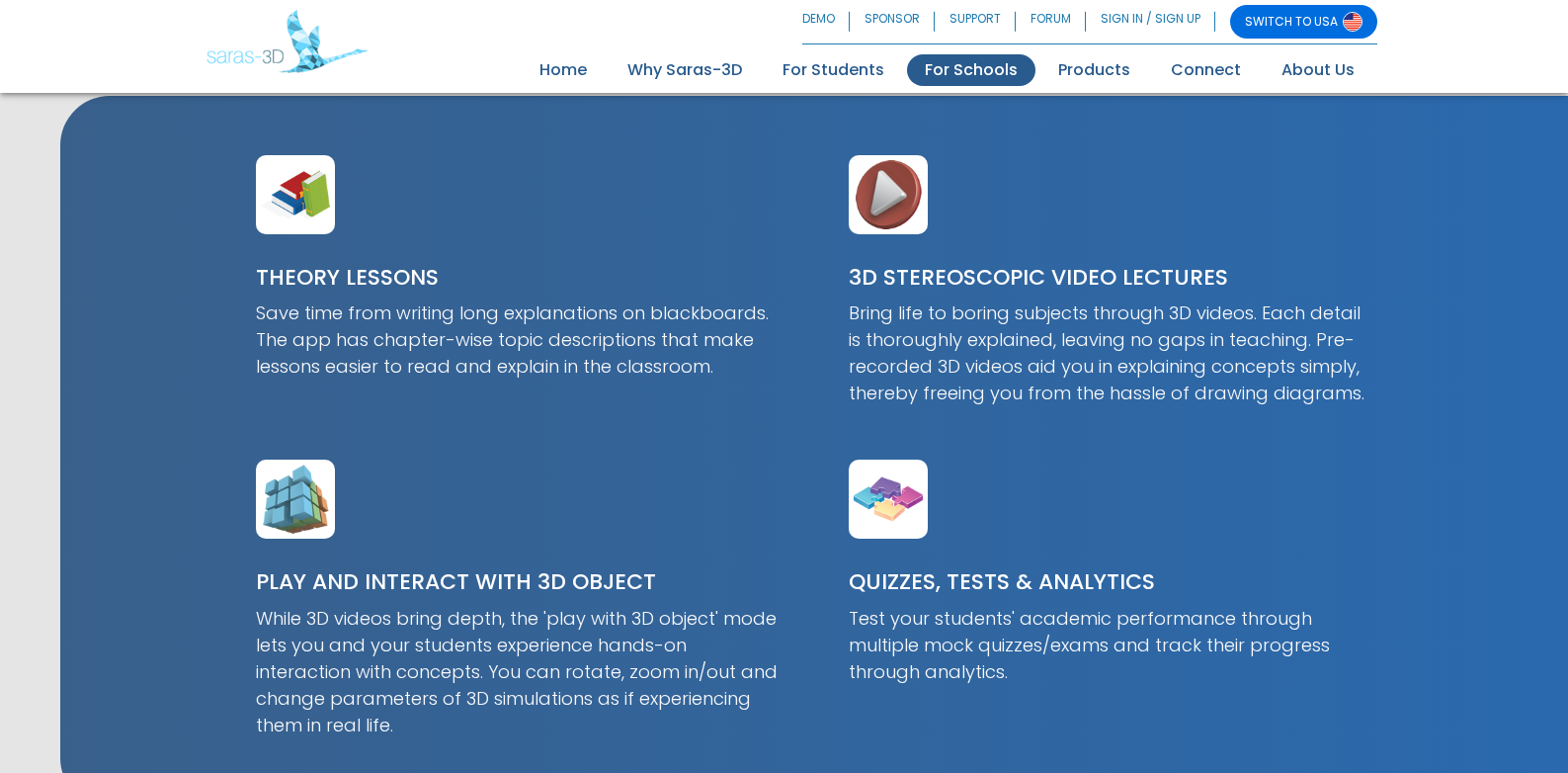 scroll, scrollTop: 1582, scrollLeft: 0, axis: vertical 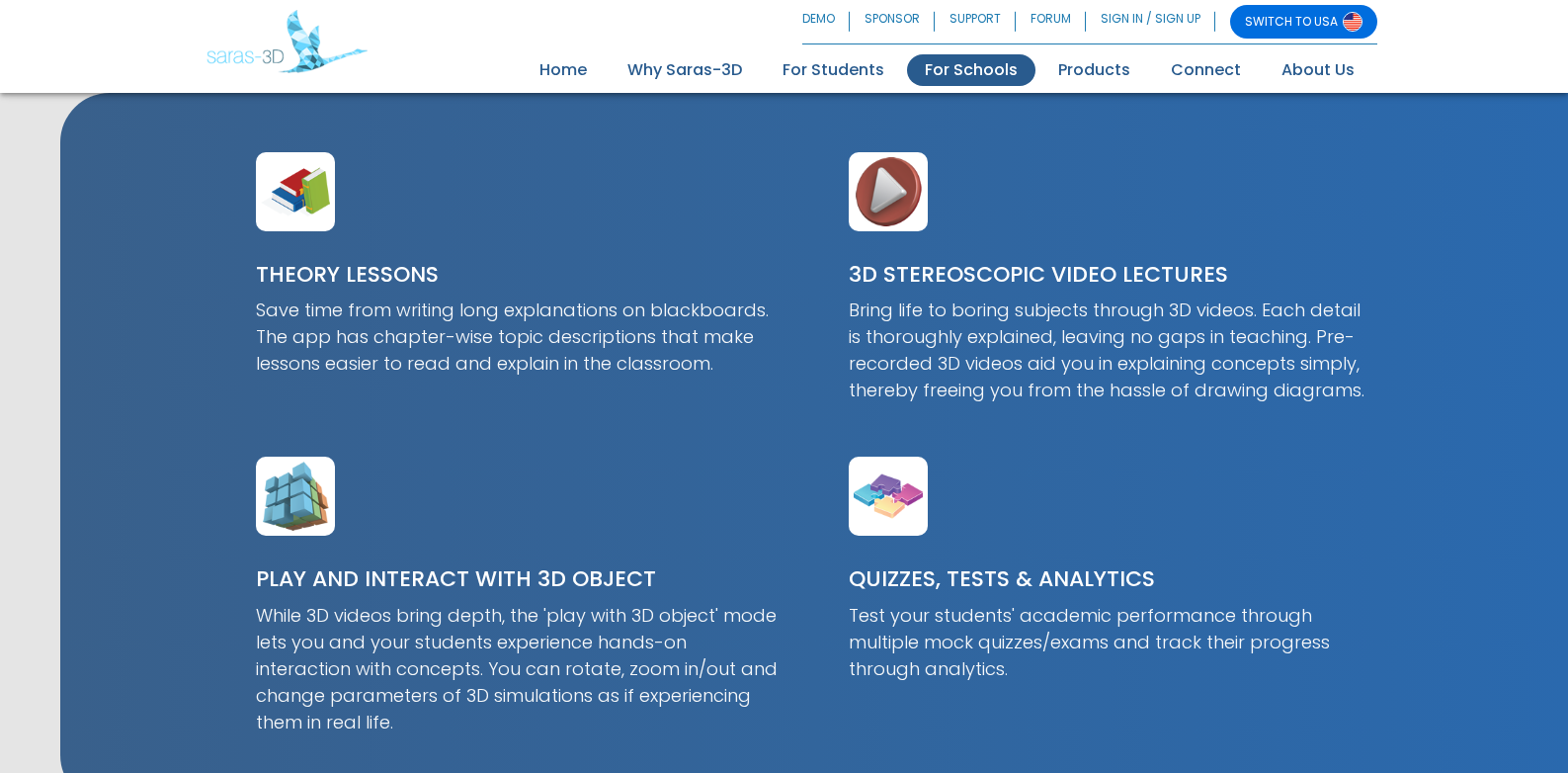 click at bounding box center [295, 192] 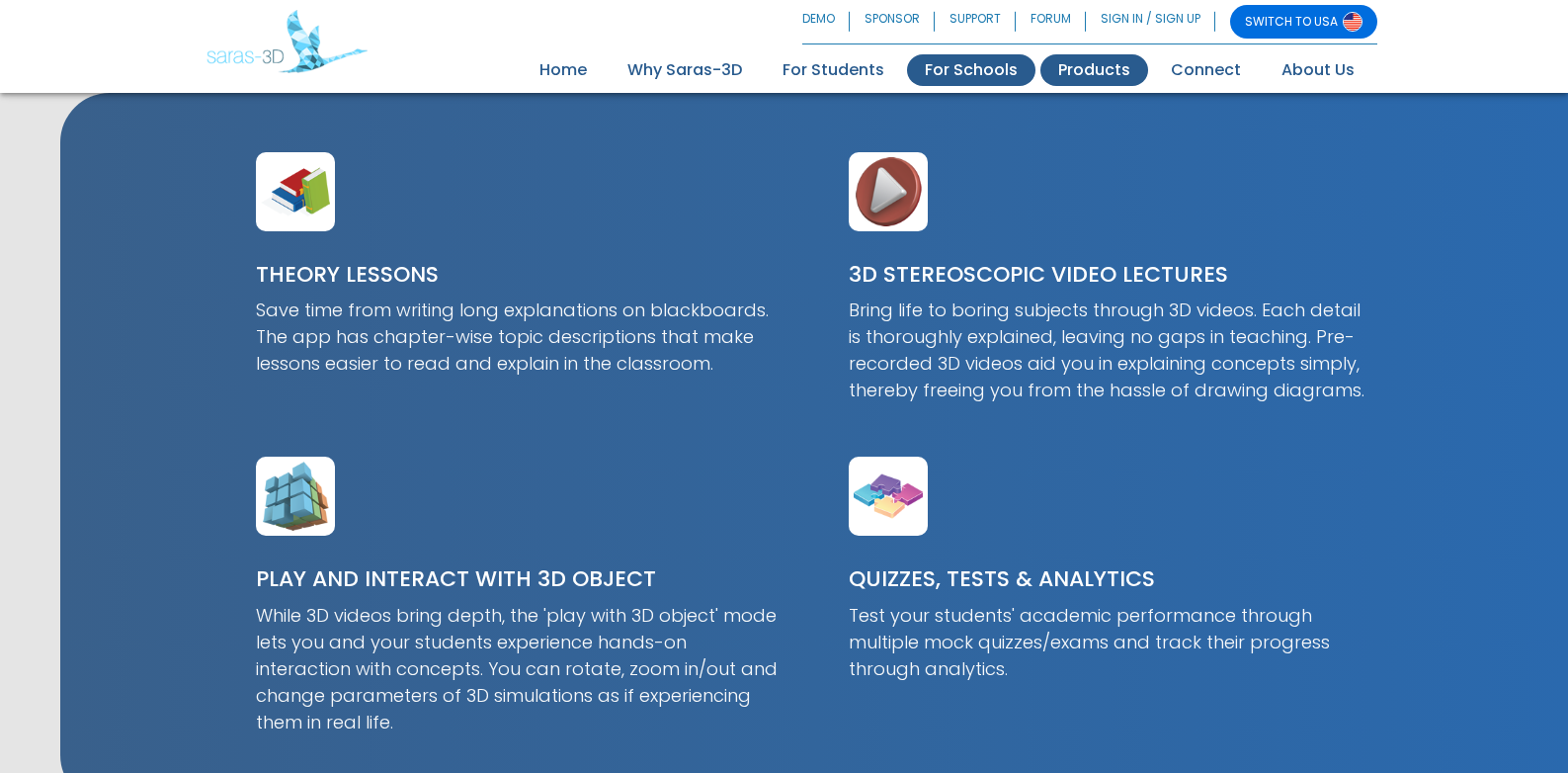 click on "Products" at bounding box center [1094, 70] 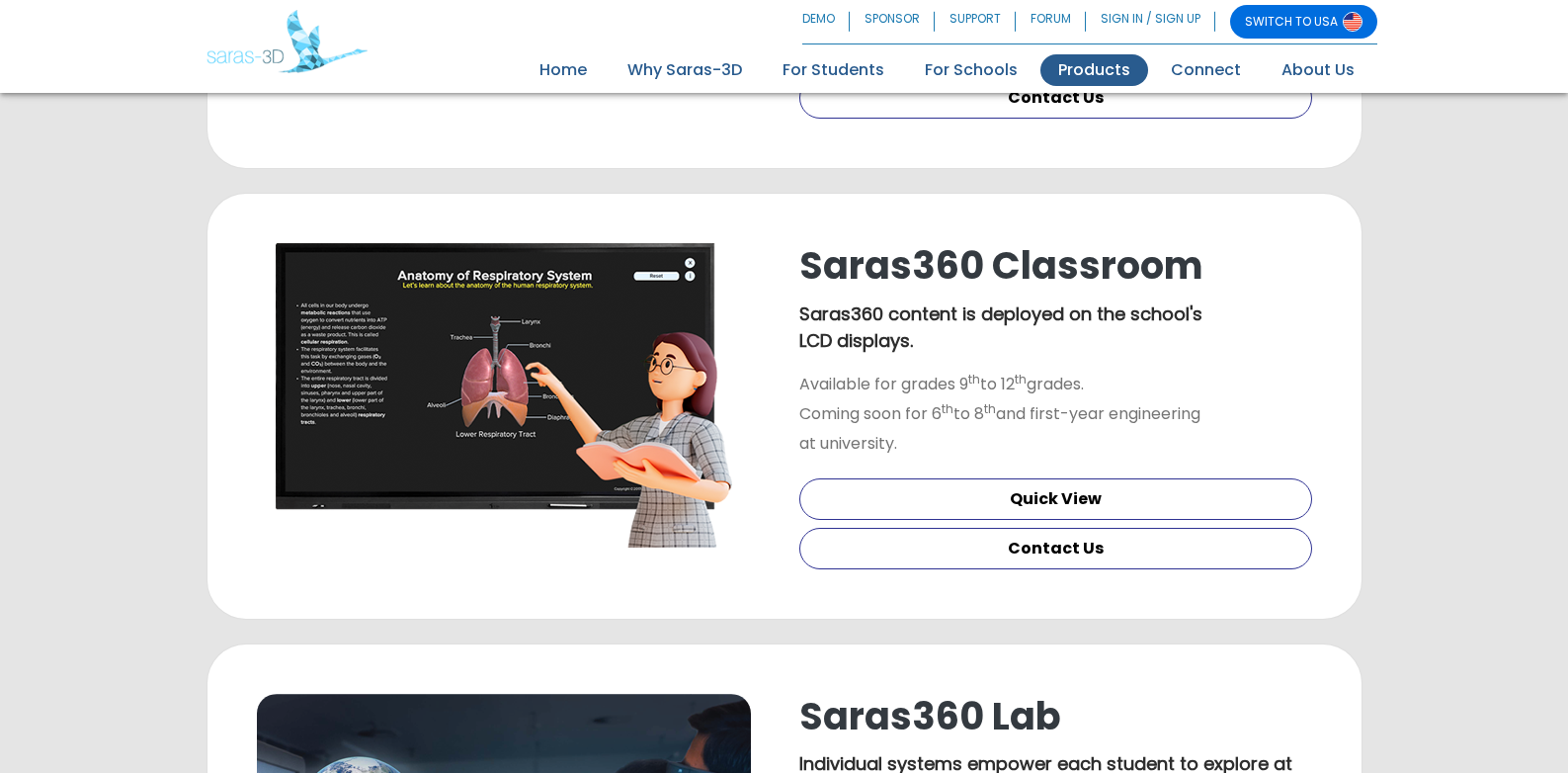 scroll, scrollTop: 1068, scrollLeft: 0, axis: vertical 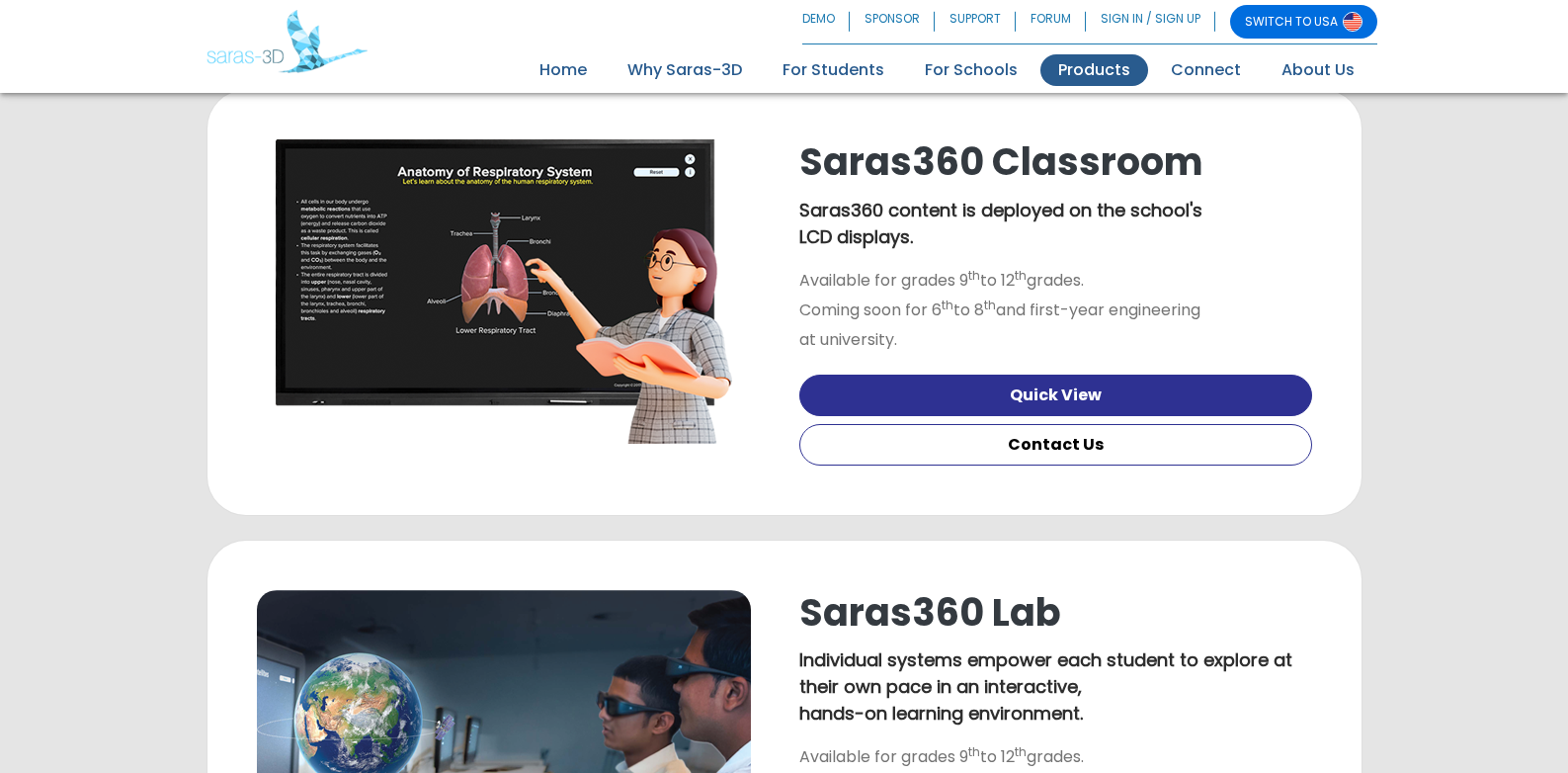 click on "Quick View" at bounding box center [1055, 395] 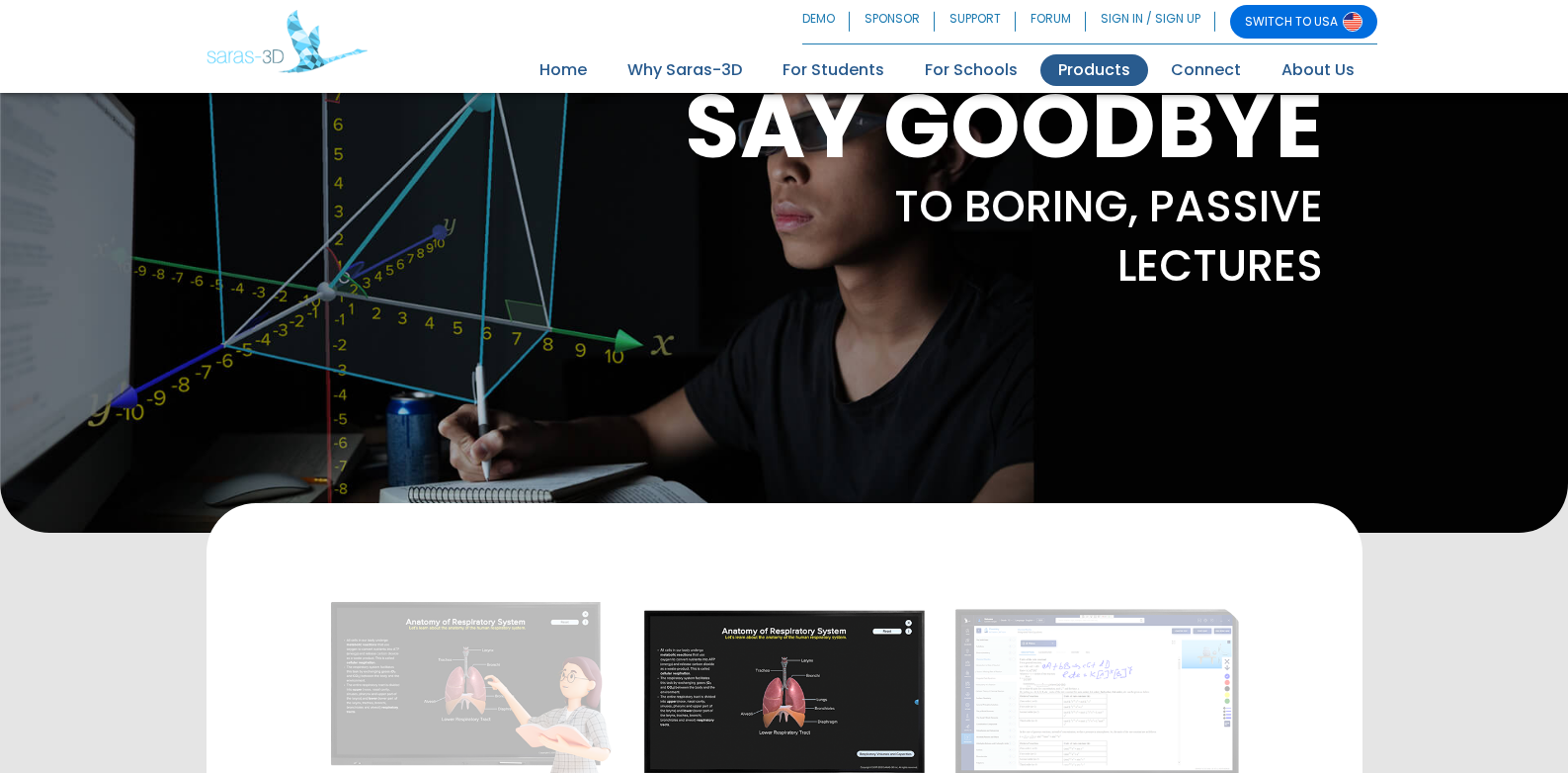 scroll, scrollTop: 120, scrollLeft: 0, axis: vertical 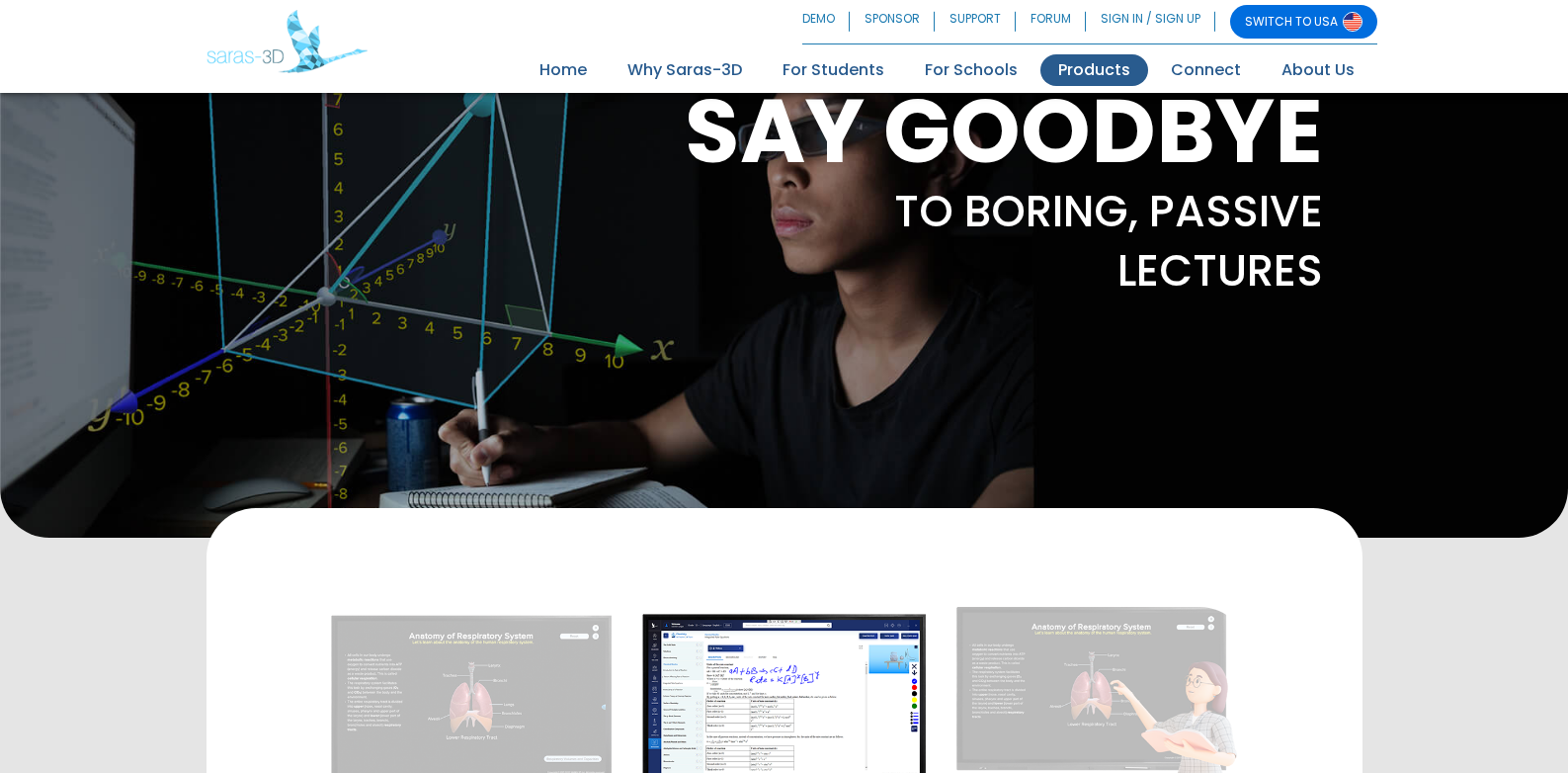 click at bounding box center (158, 700) 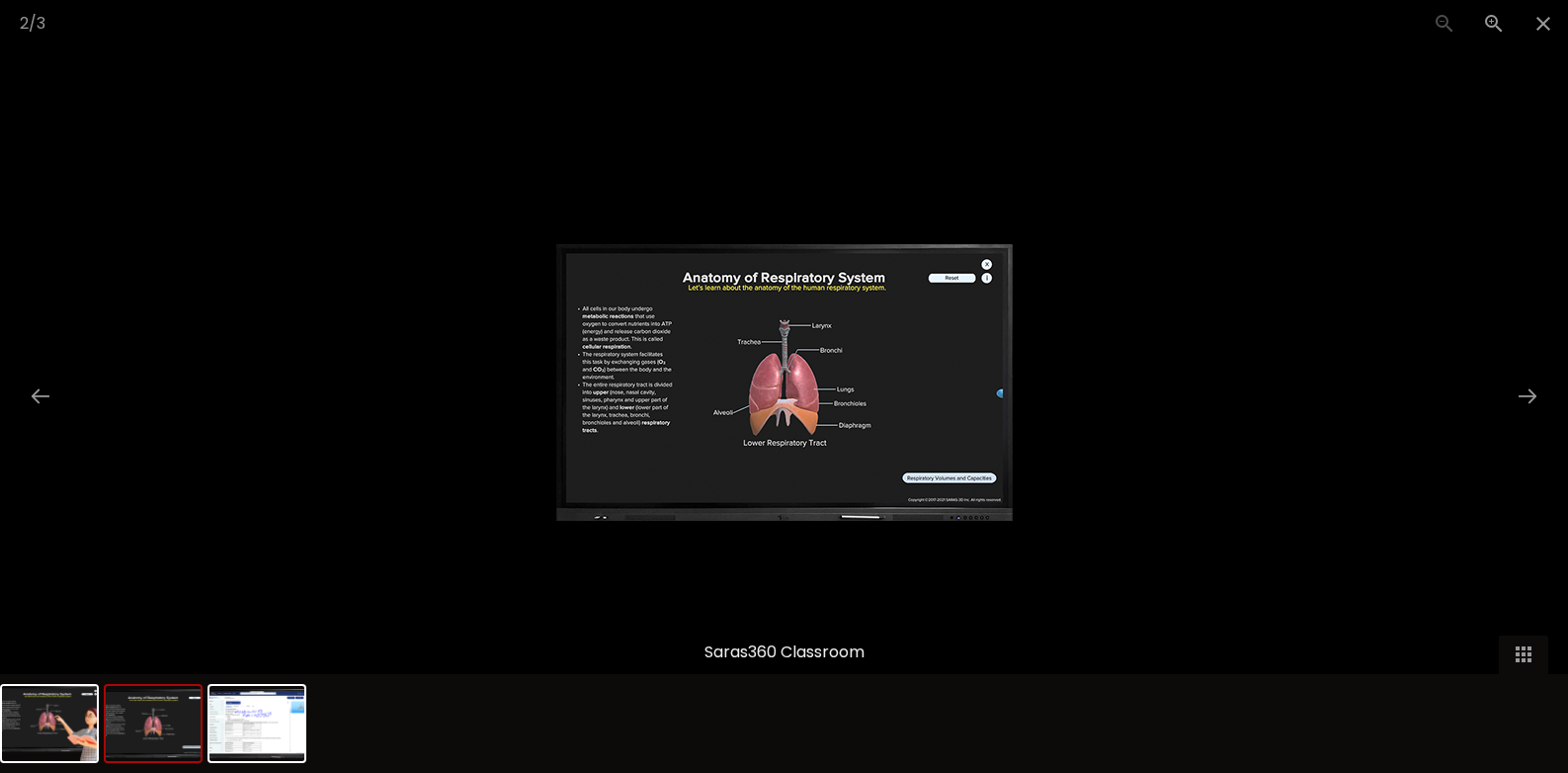 click at bounding box center [784, 383] 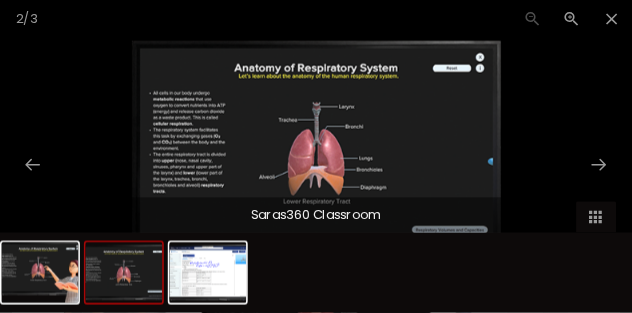 scroll, scrollTop: 120, scrollLeft: 0, axis: vertical 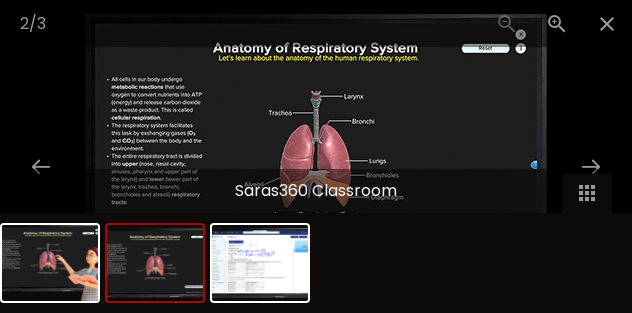 click at bounding box center [316, 154] 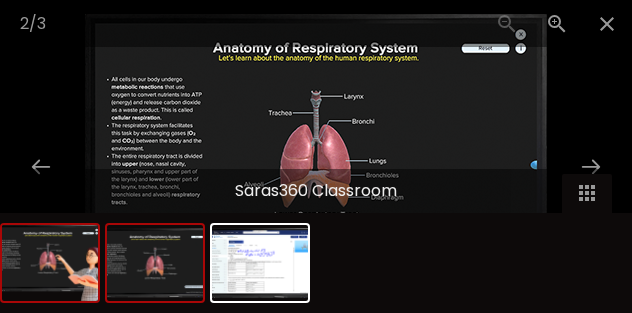 click at bounding box center [50, 263] 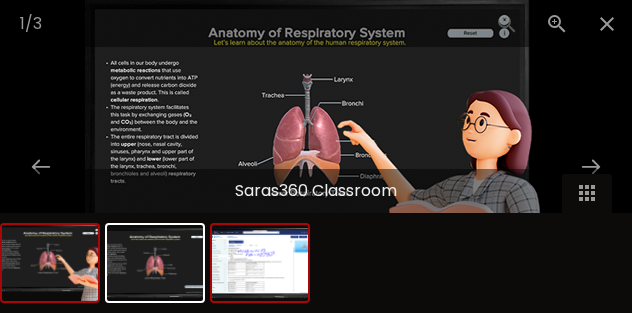 click at bounding box center (50, 263) 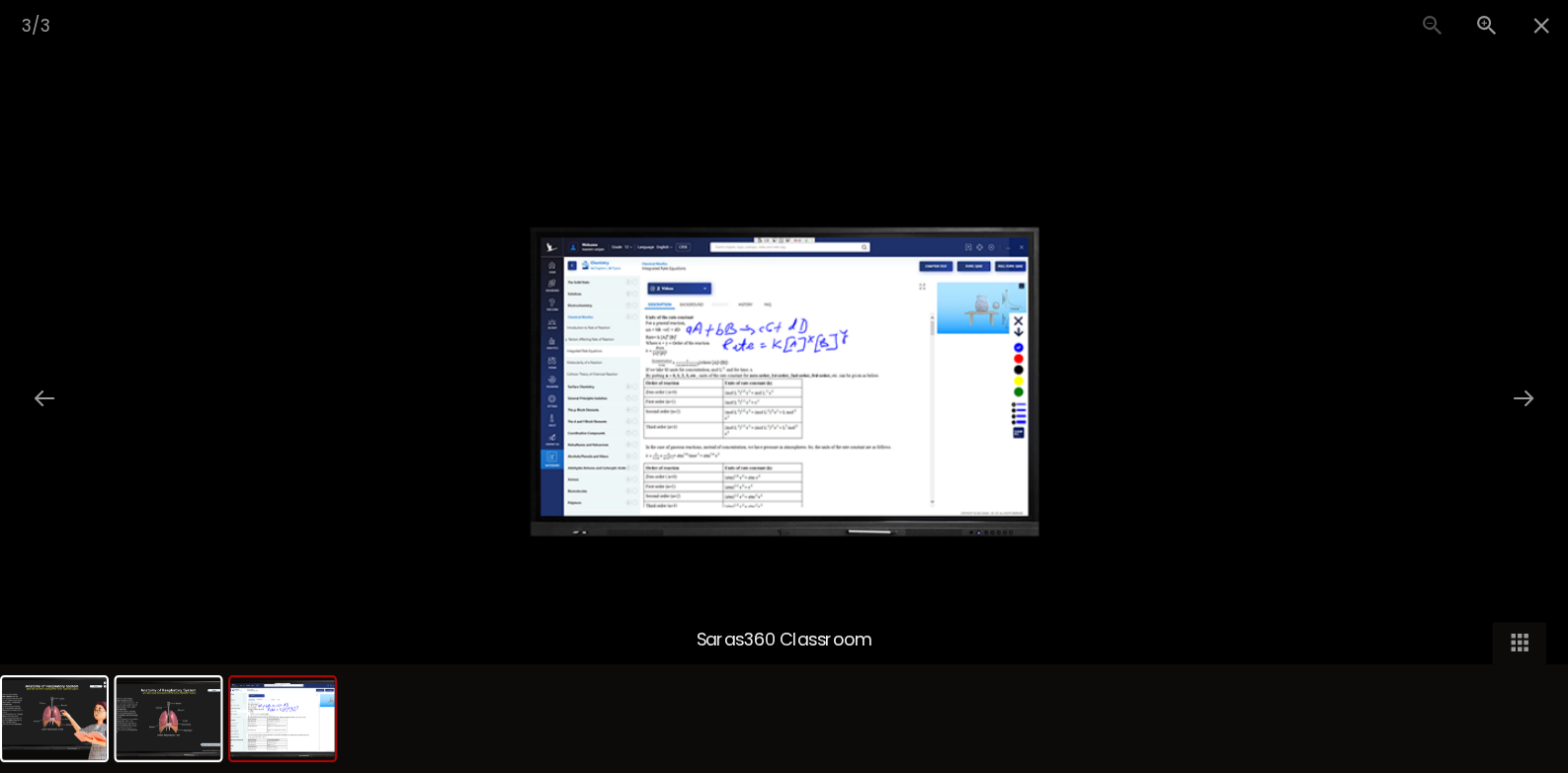 scroll, scrollTop: 120, scrollLeft: 0, axis: vertical 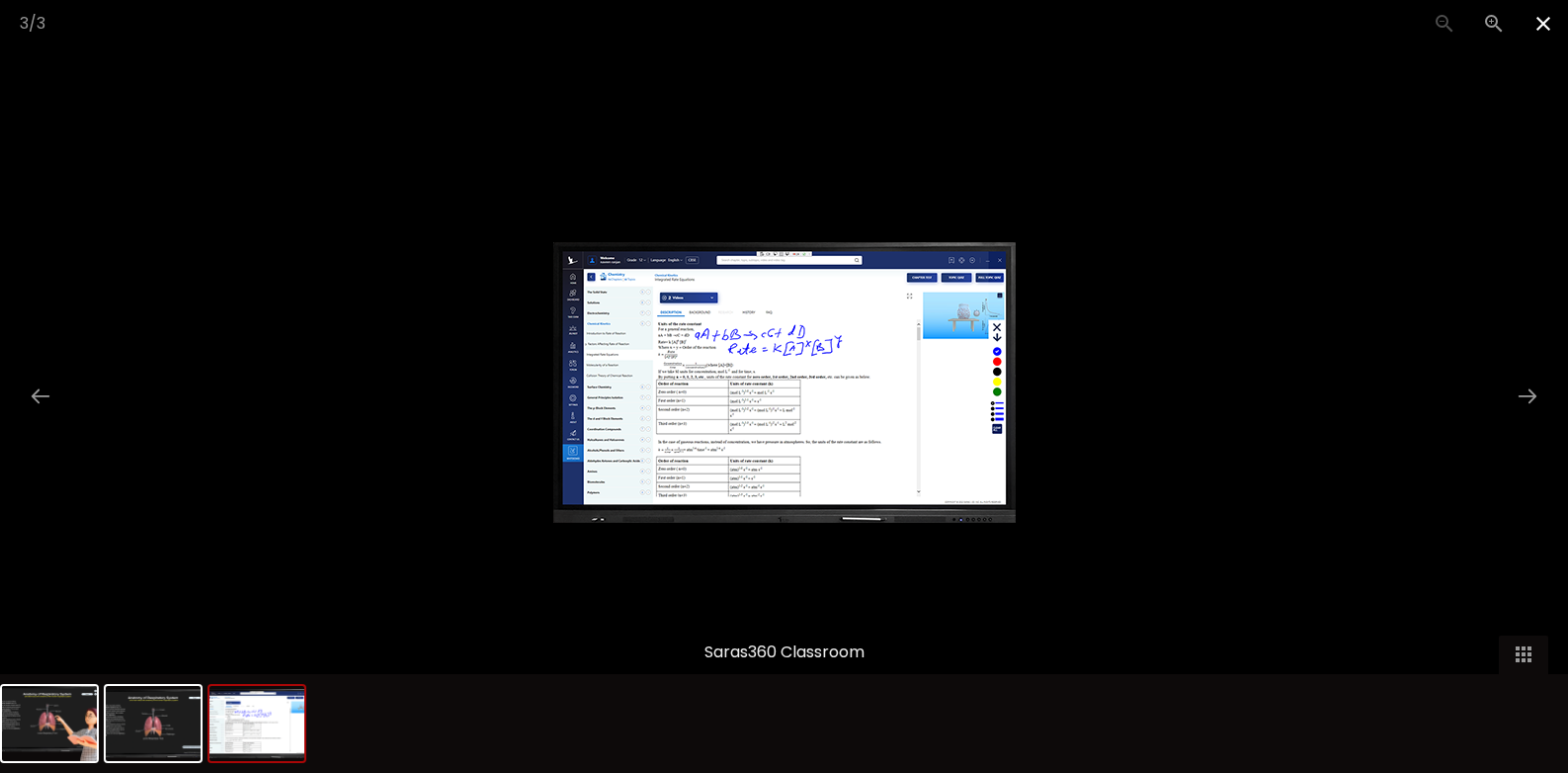 click at bounding box center (1543, 23) 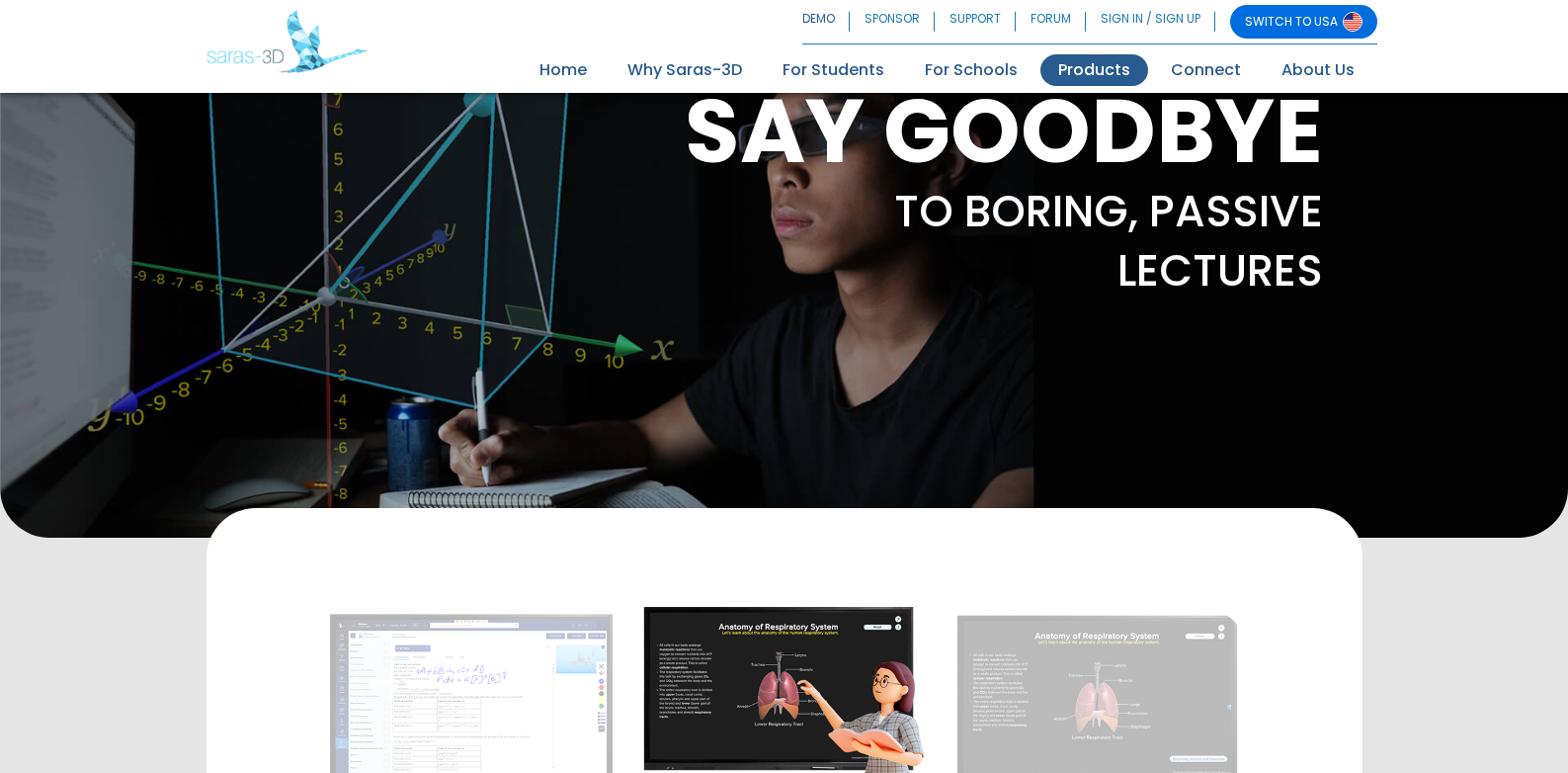 click on "DEMO" at bounding box center [826, 22] 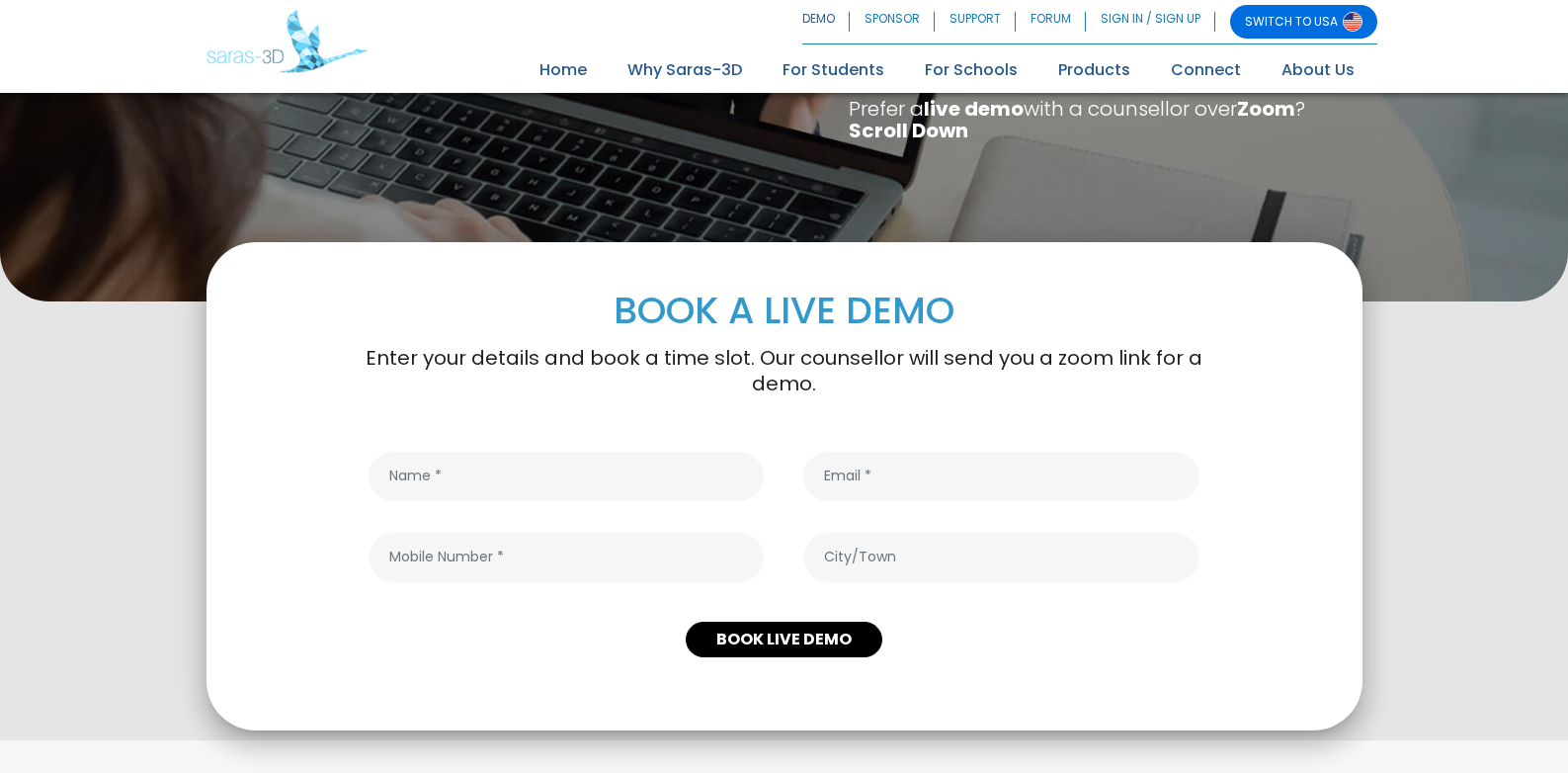 scroll, scrollTop: 638, scrollLeft: 0, axis: vertical 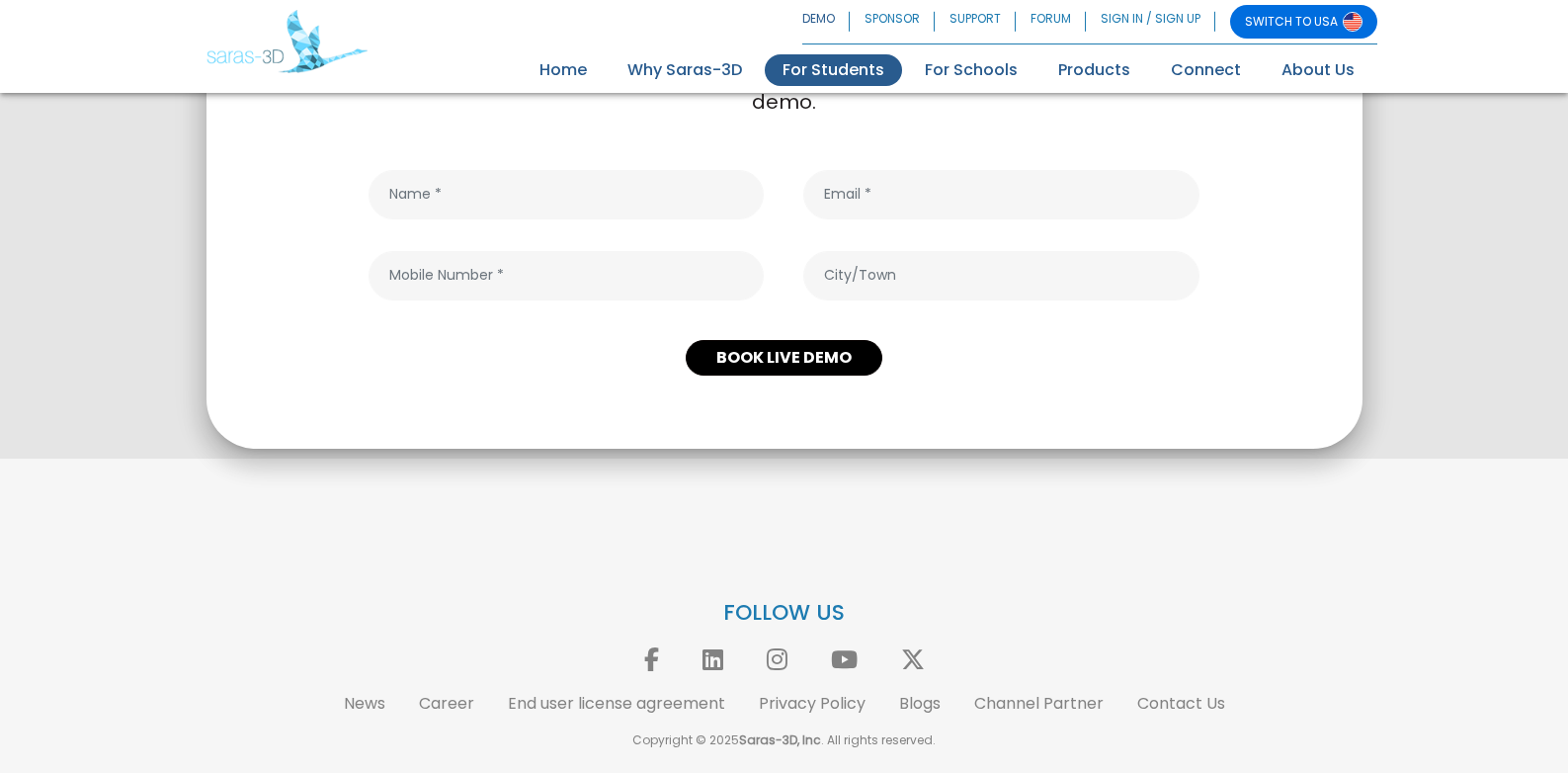 click on "For Students" at bounding box center (833, 70) 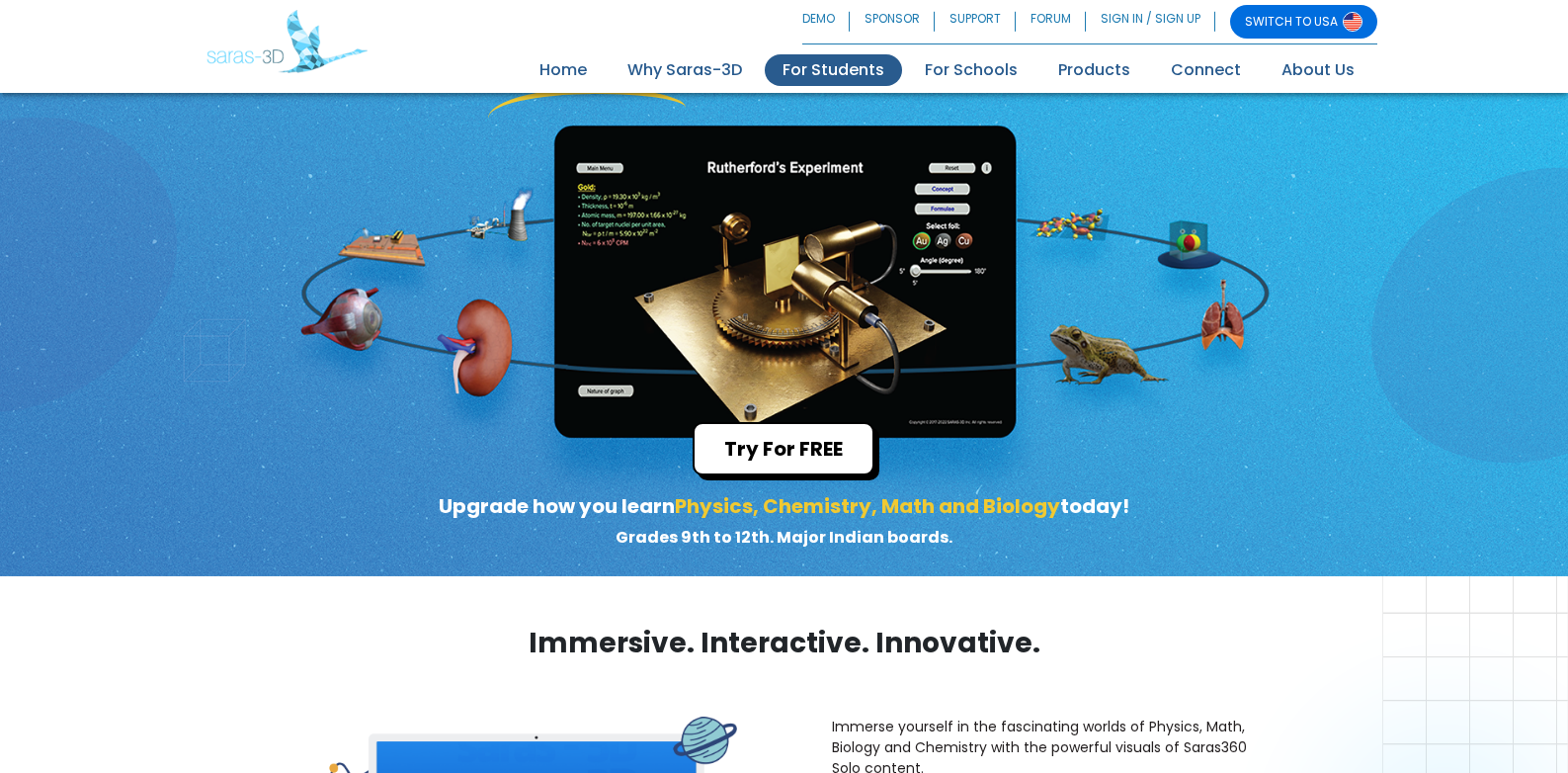 scroll, scrollTop: 119, scrollLeft: 0, axis: vertical 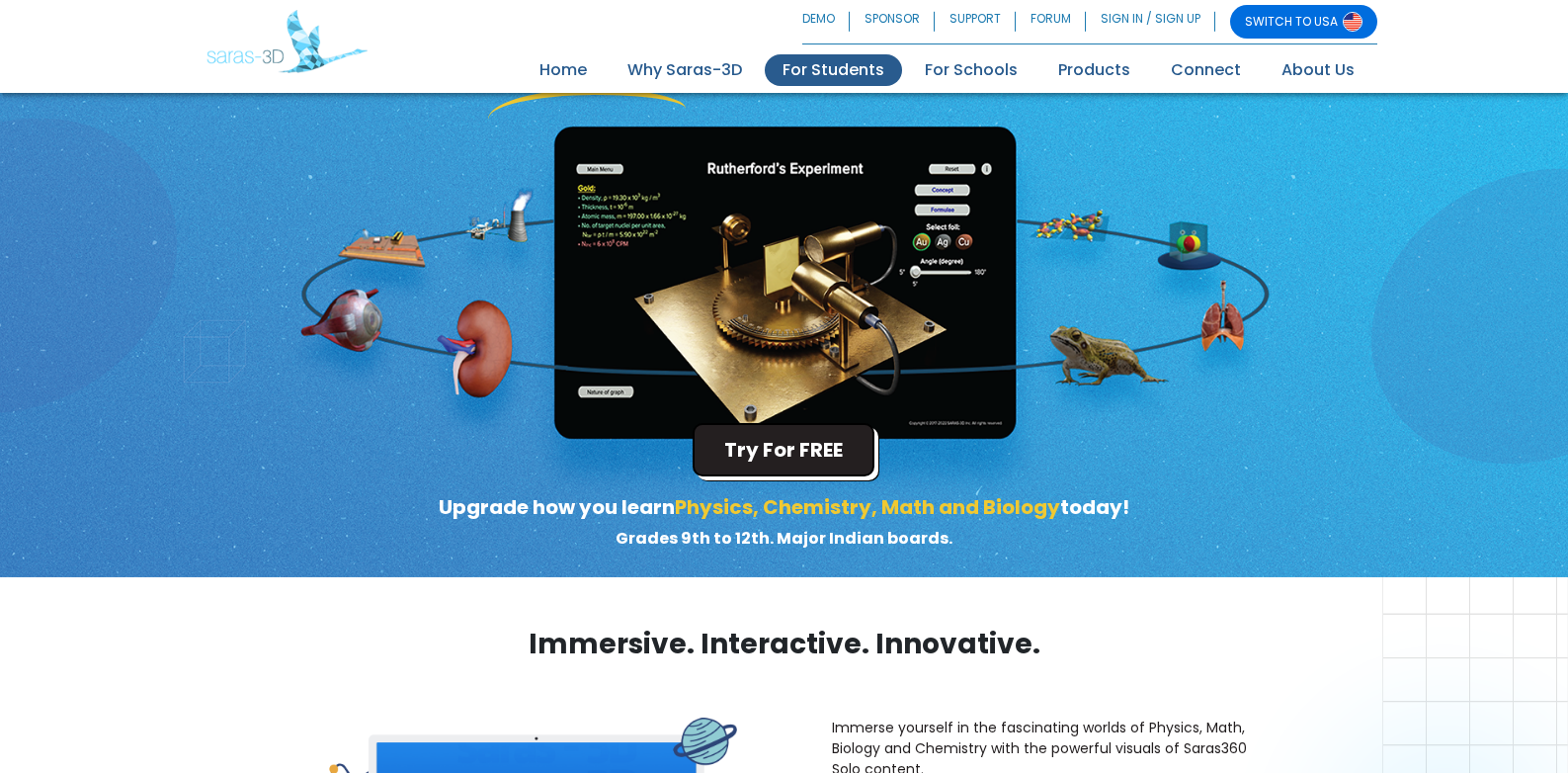 click on "Try For FREE" at bounding box center [784, 450] 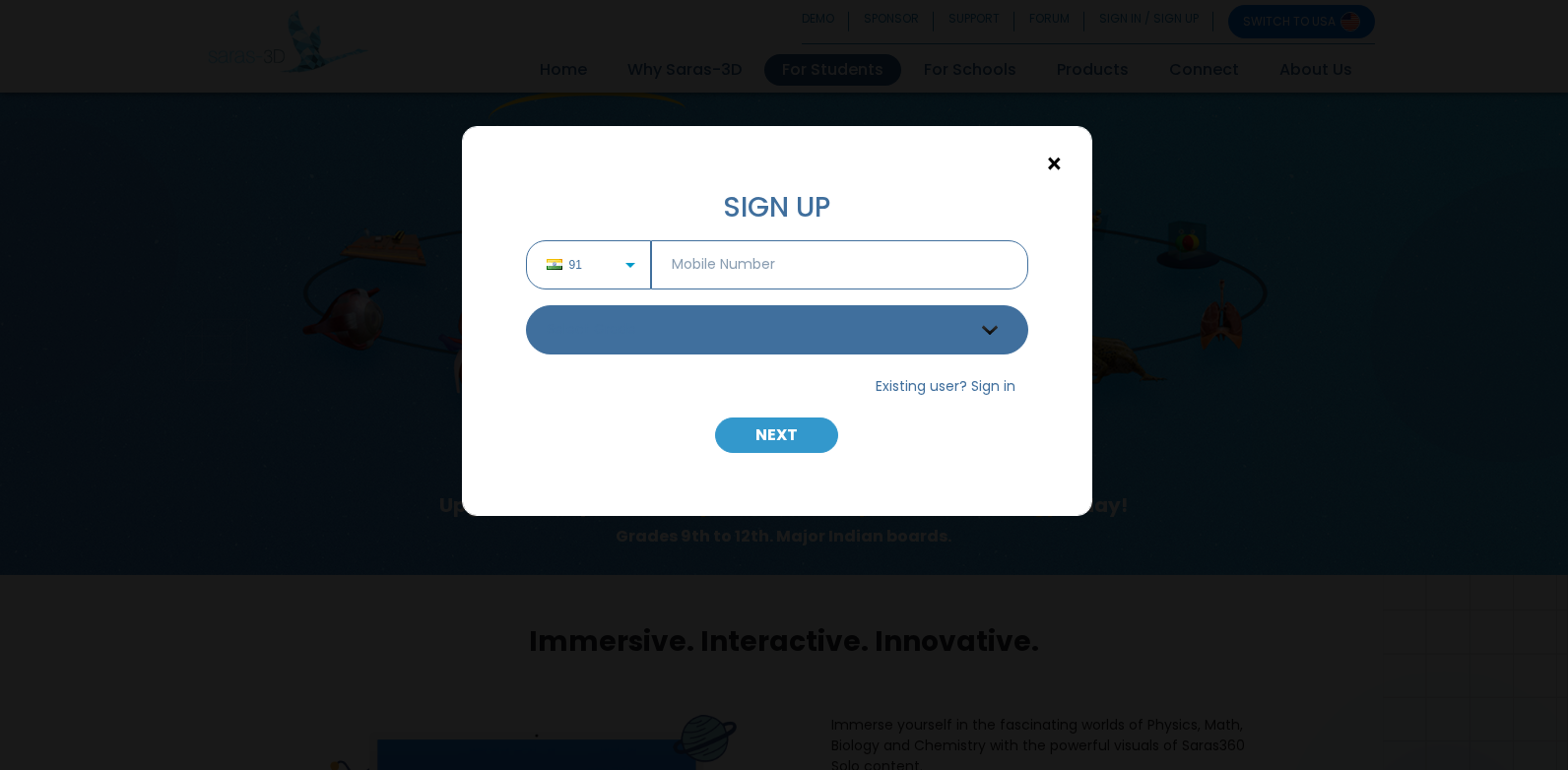 click on "×" at bounding box center (1054, 164) 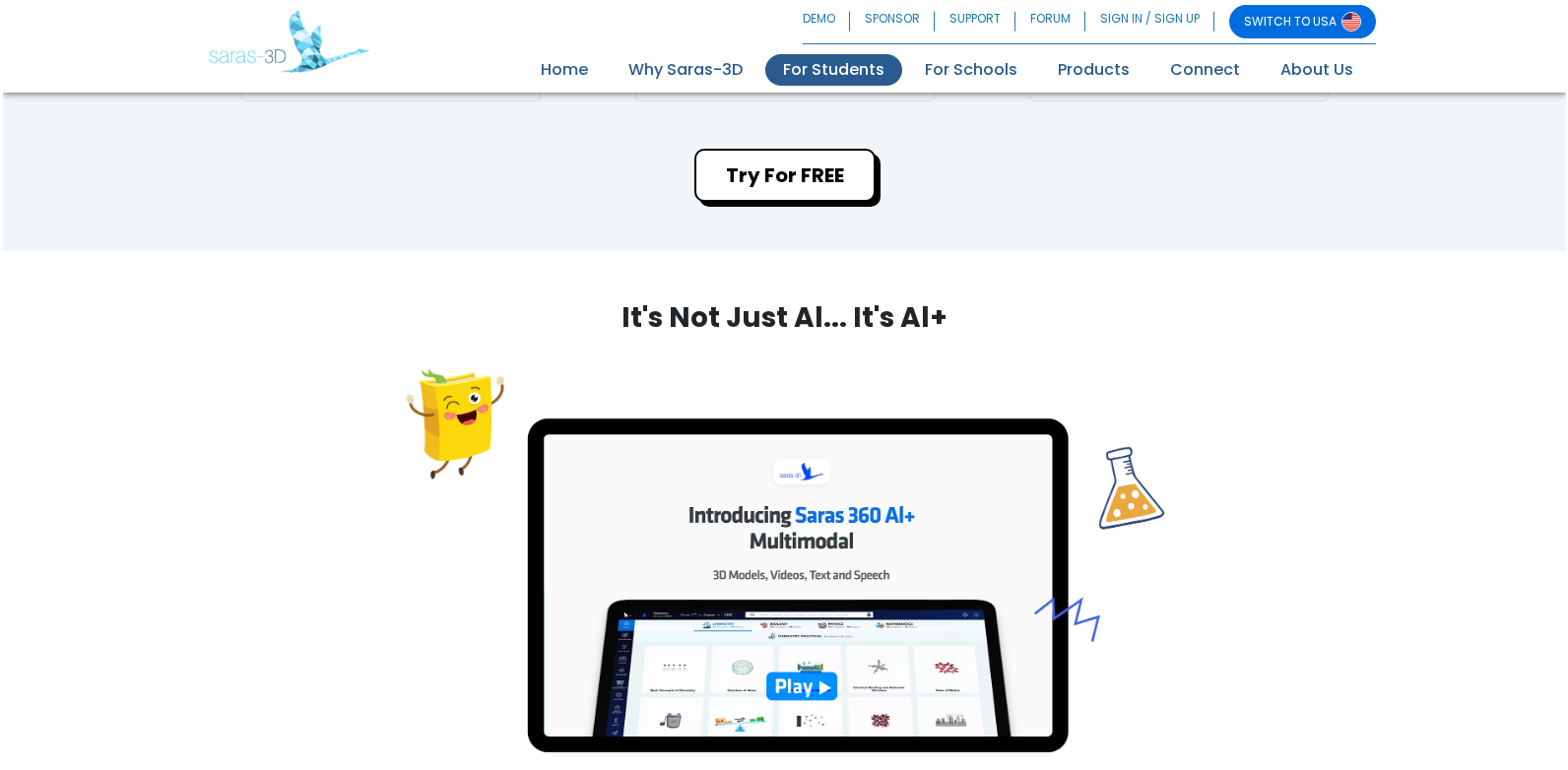 scroll, scrollTop: 1851, scrollLeft: 0, axis: vertical 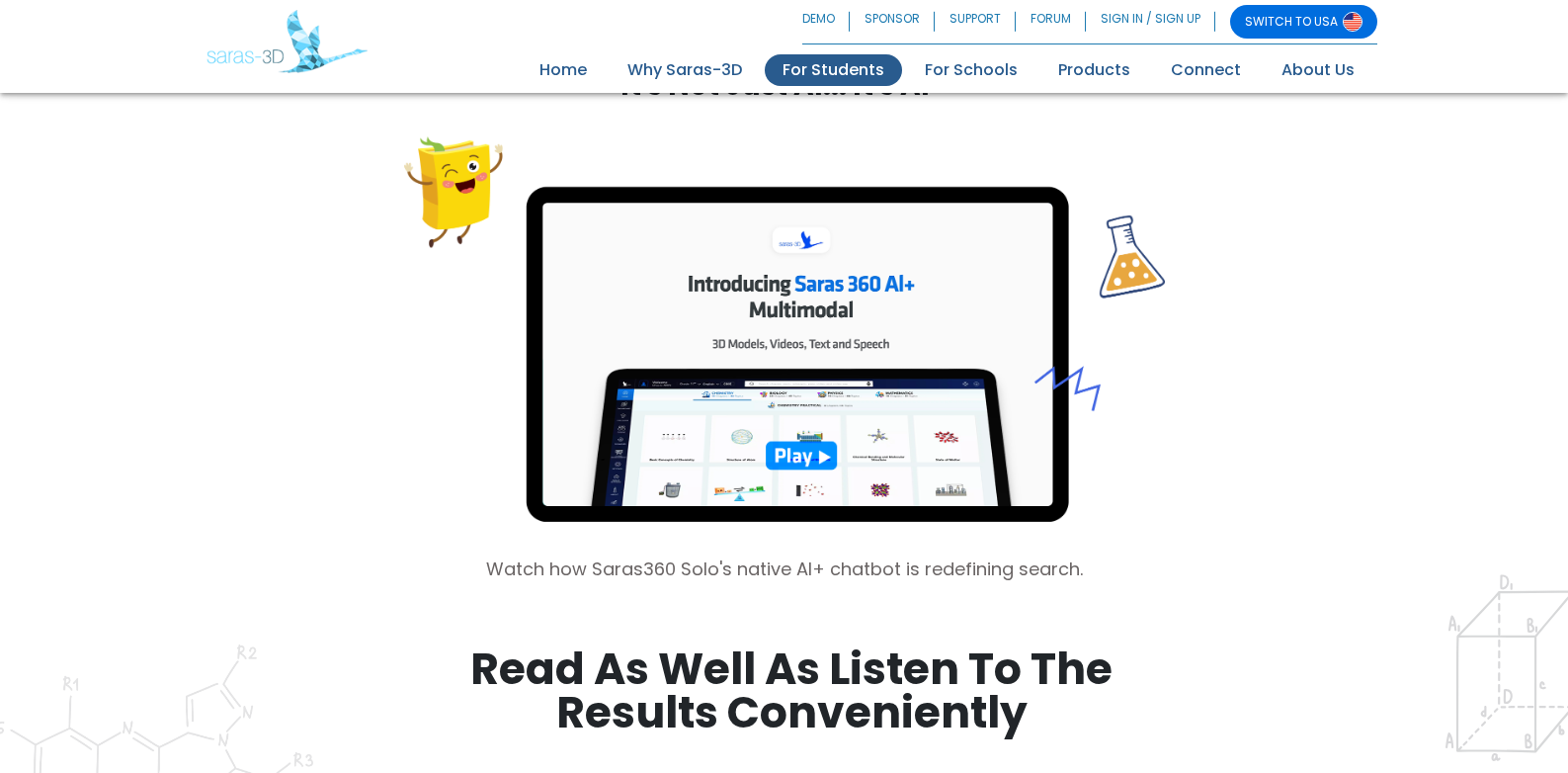 click at bounding box center [784, 329] 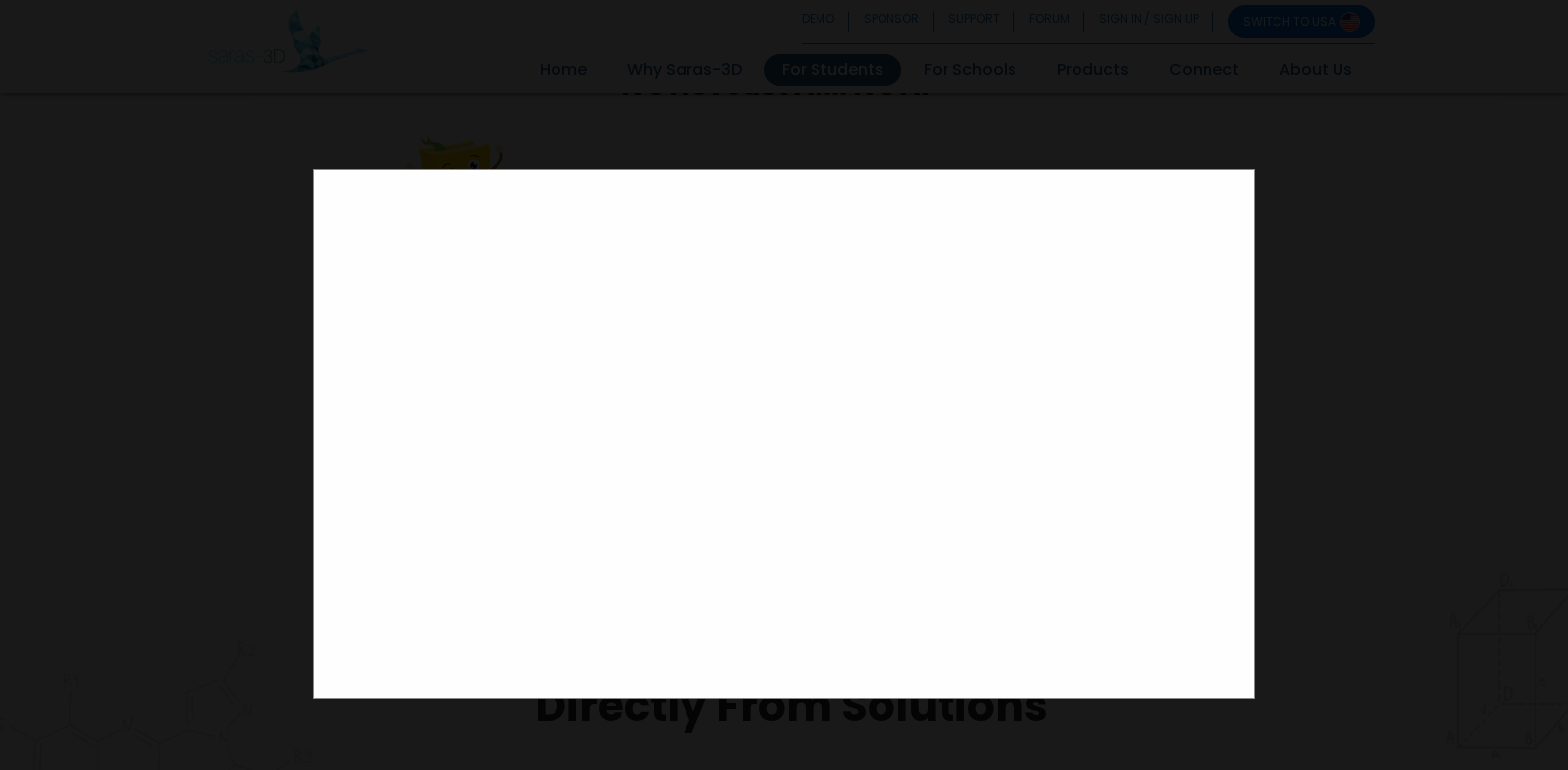 click at bounding box center (784, 385) 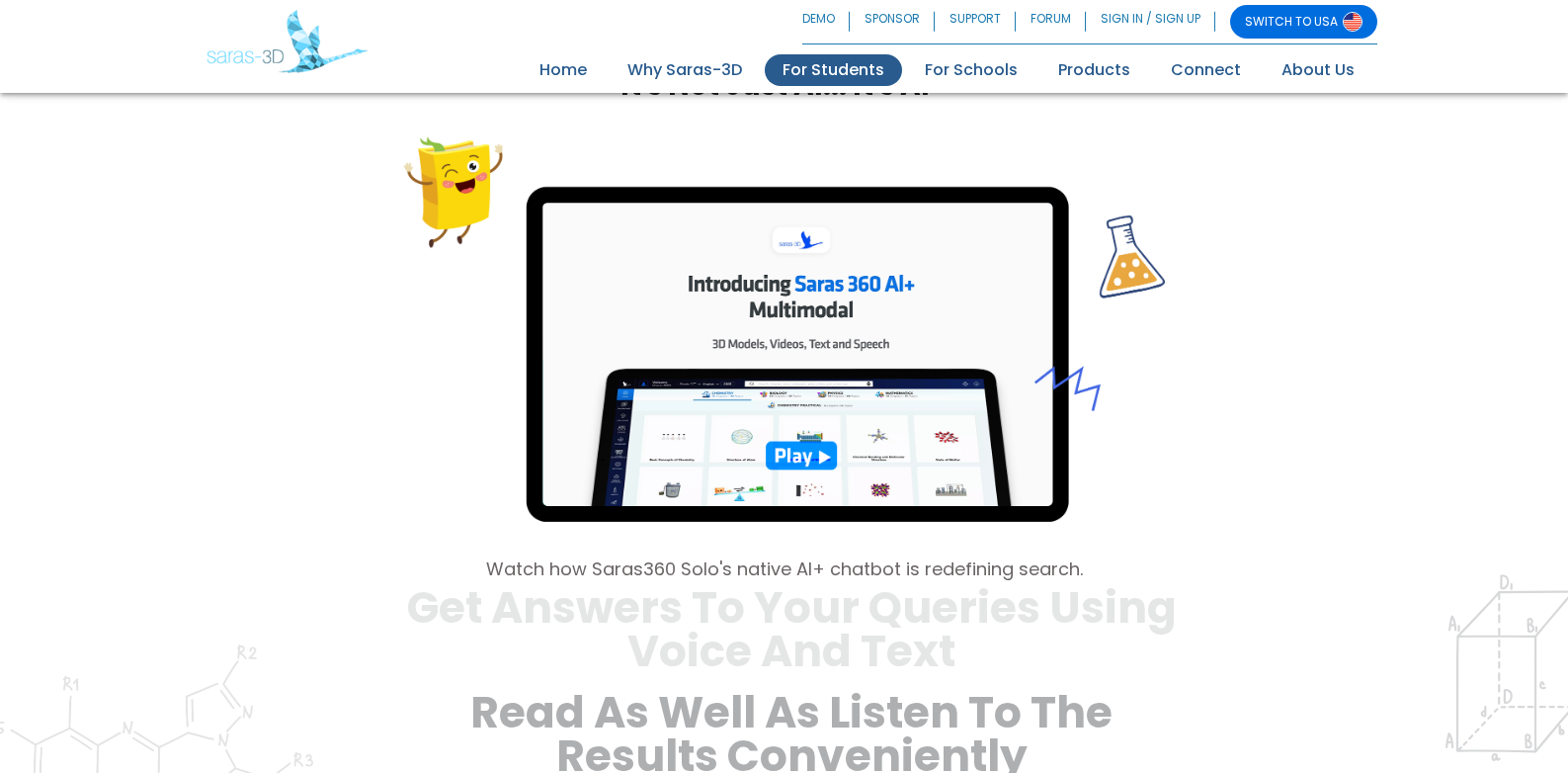 click at bounding box center (784, 329) 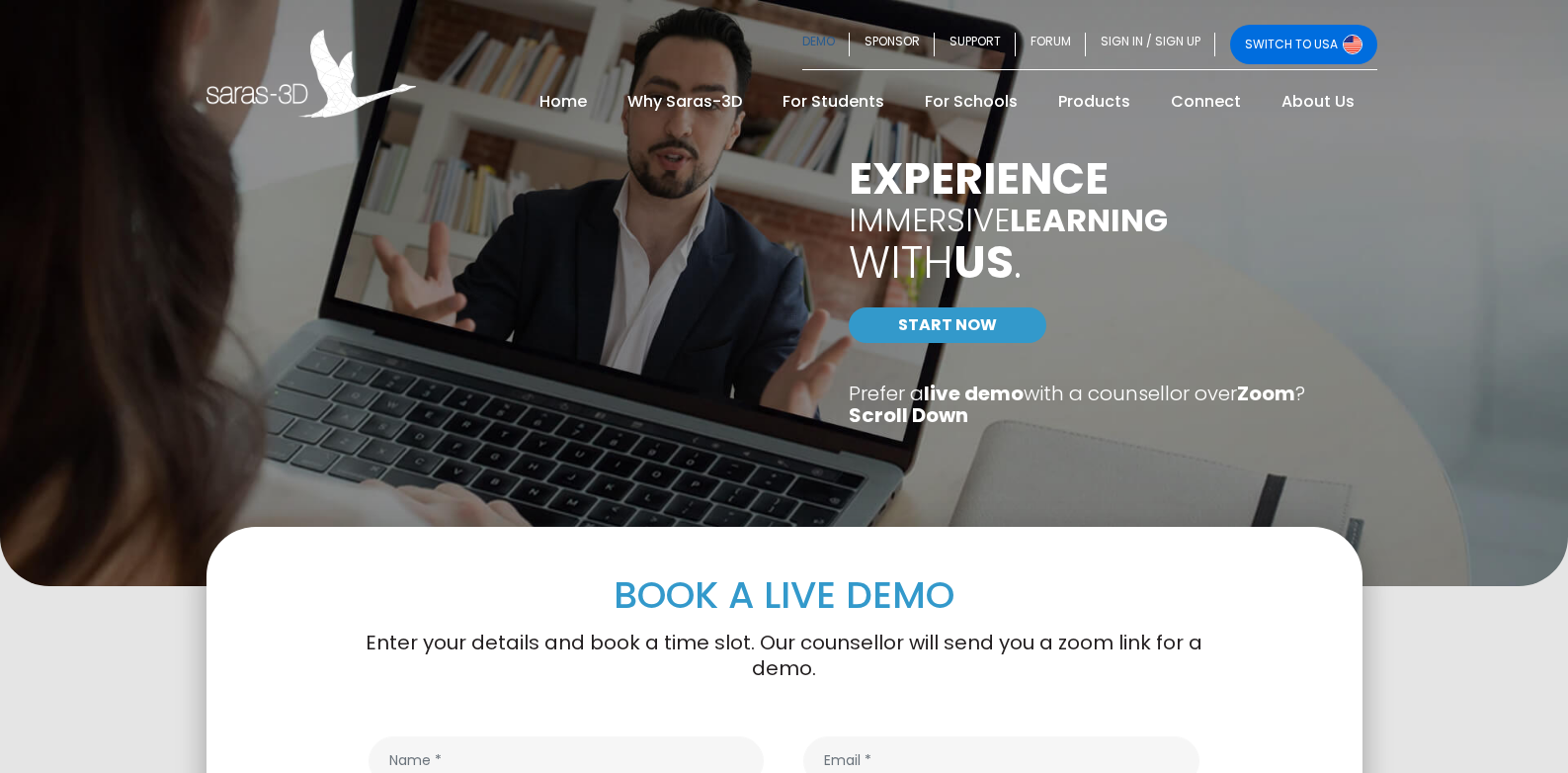 scroll, scrollTop: 0, scrollLeft: 0, axis: both 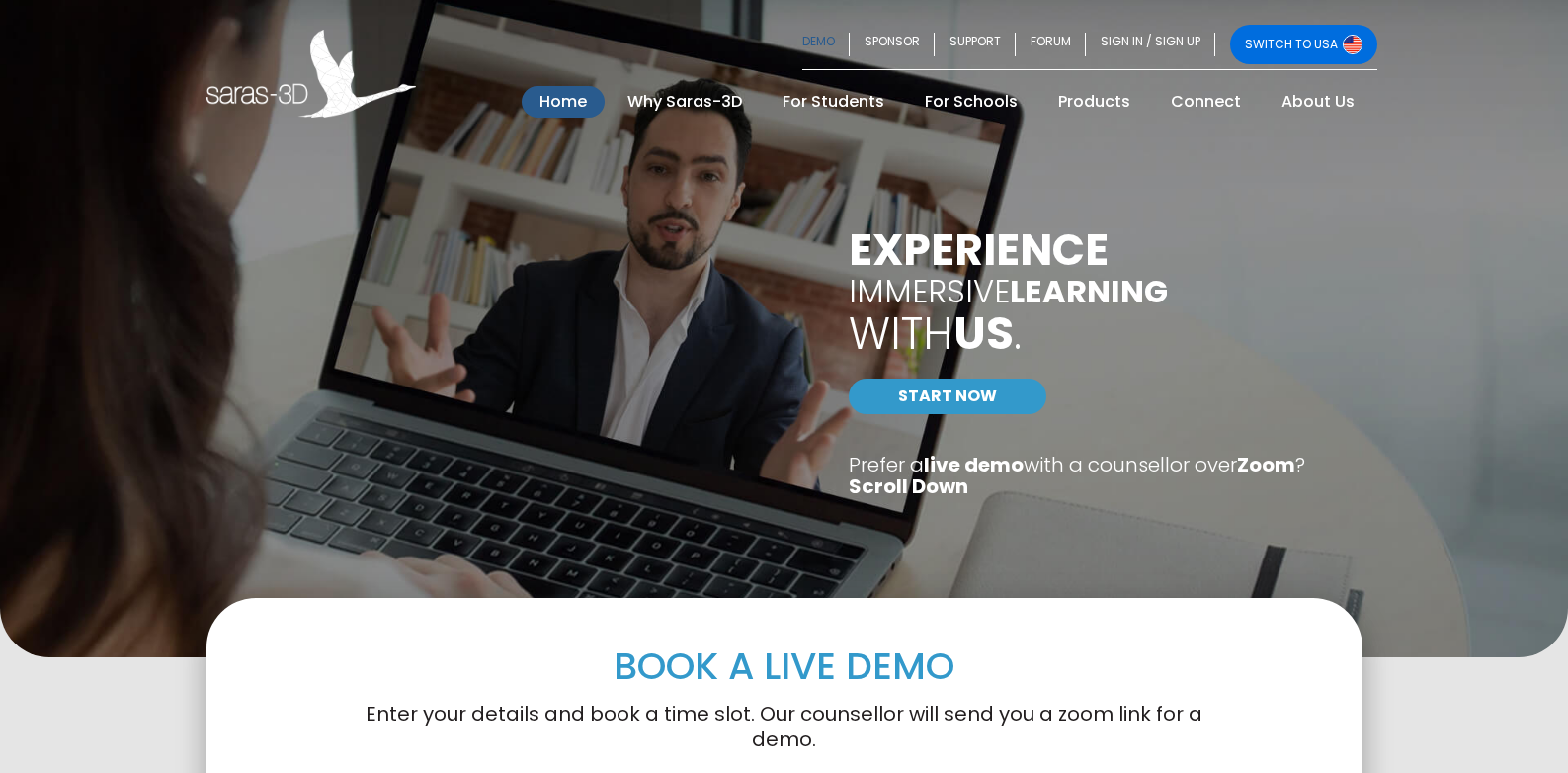click on "Home  (current)" at bounding box center [563, 102] 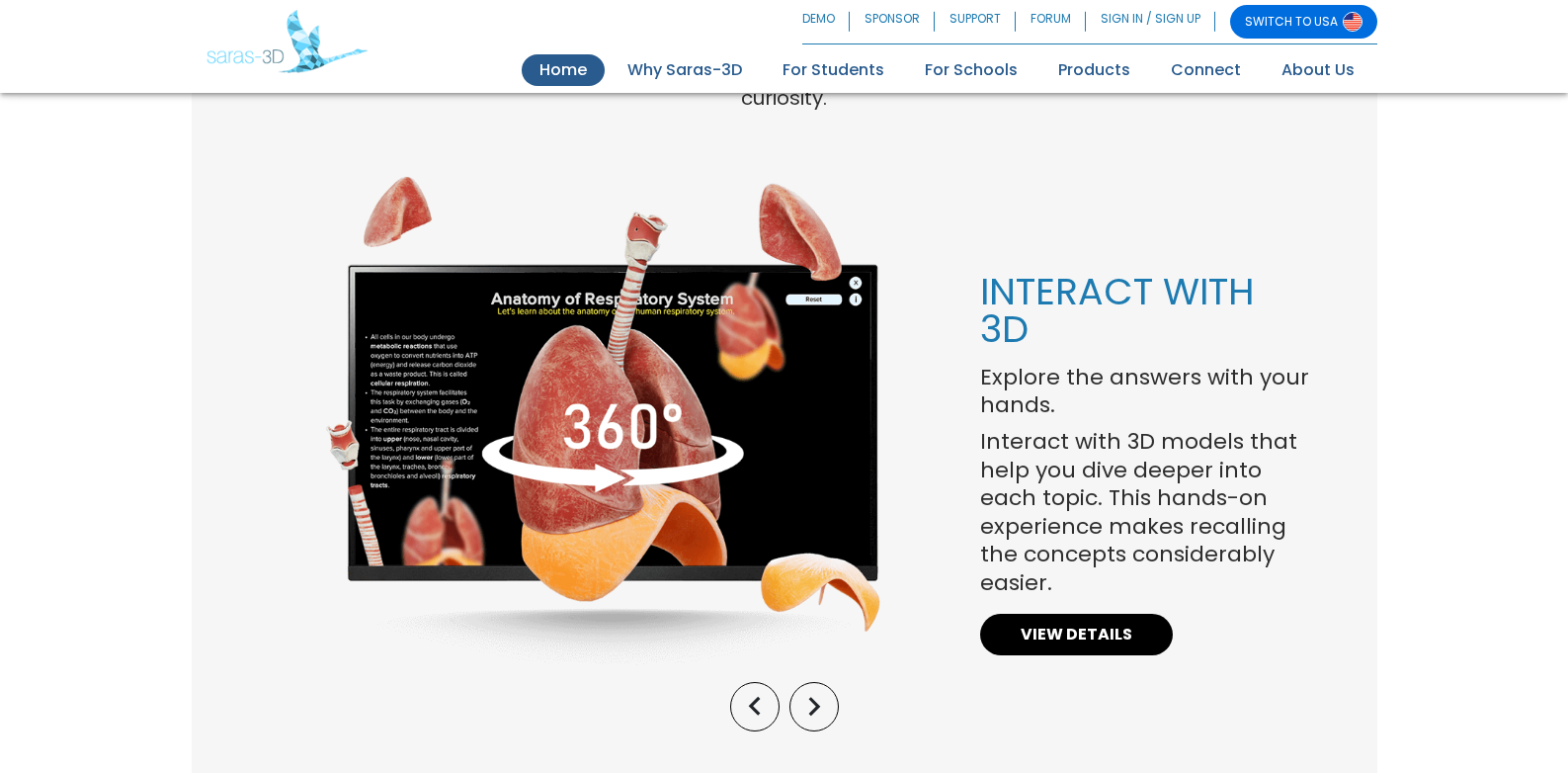 scroll, scrollTop: 1503, scrollLeft: 0, axis: vertical 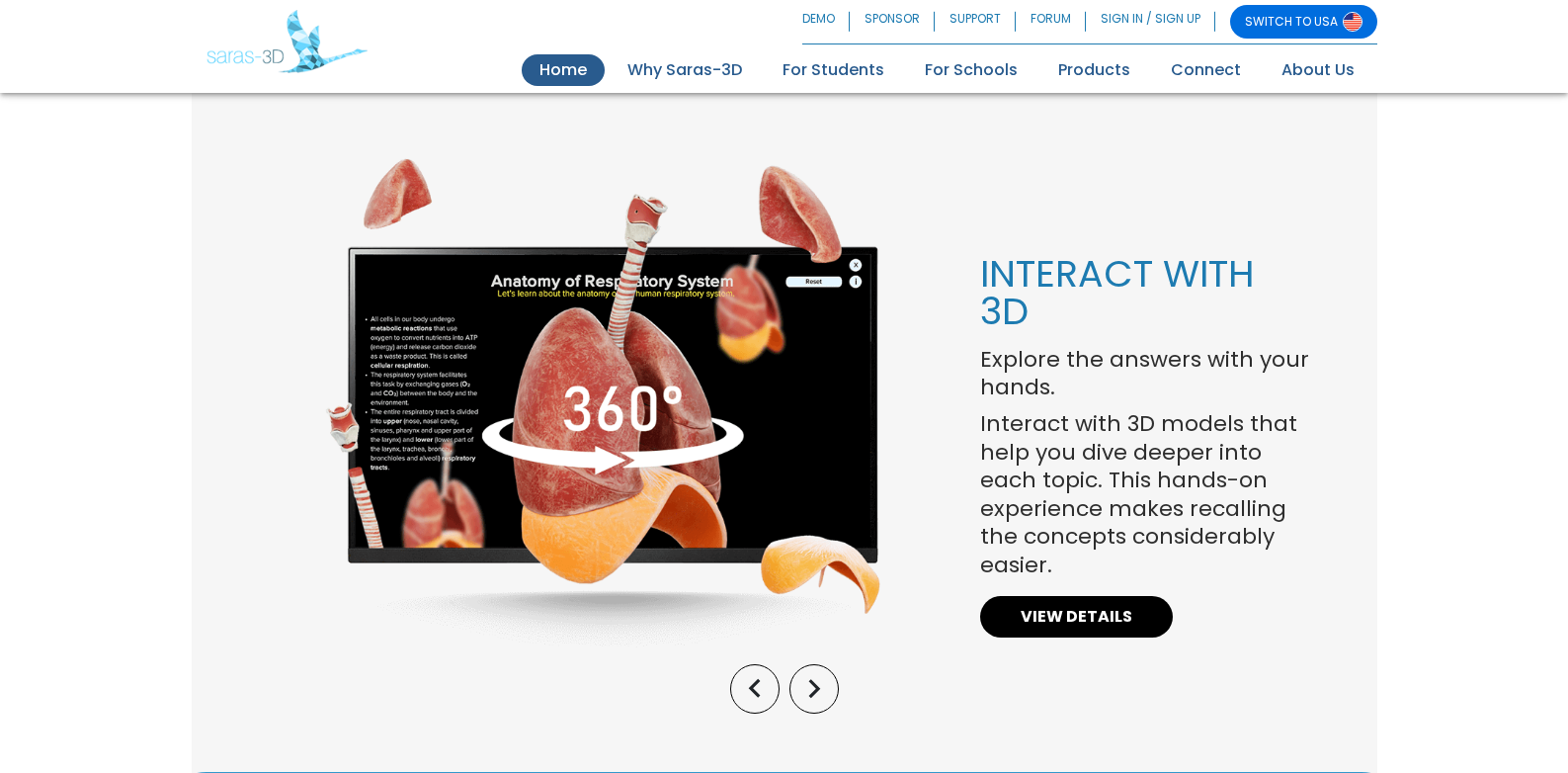 click at bounding box center [603, 402] 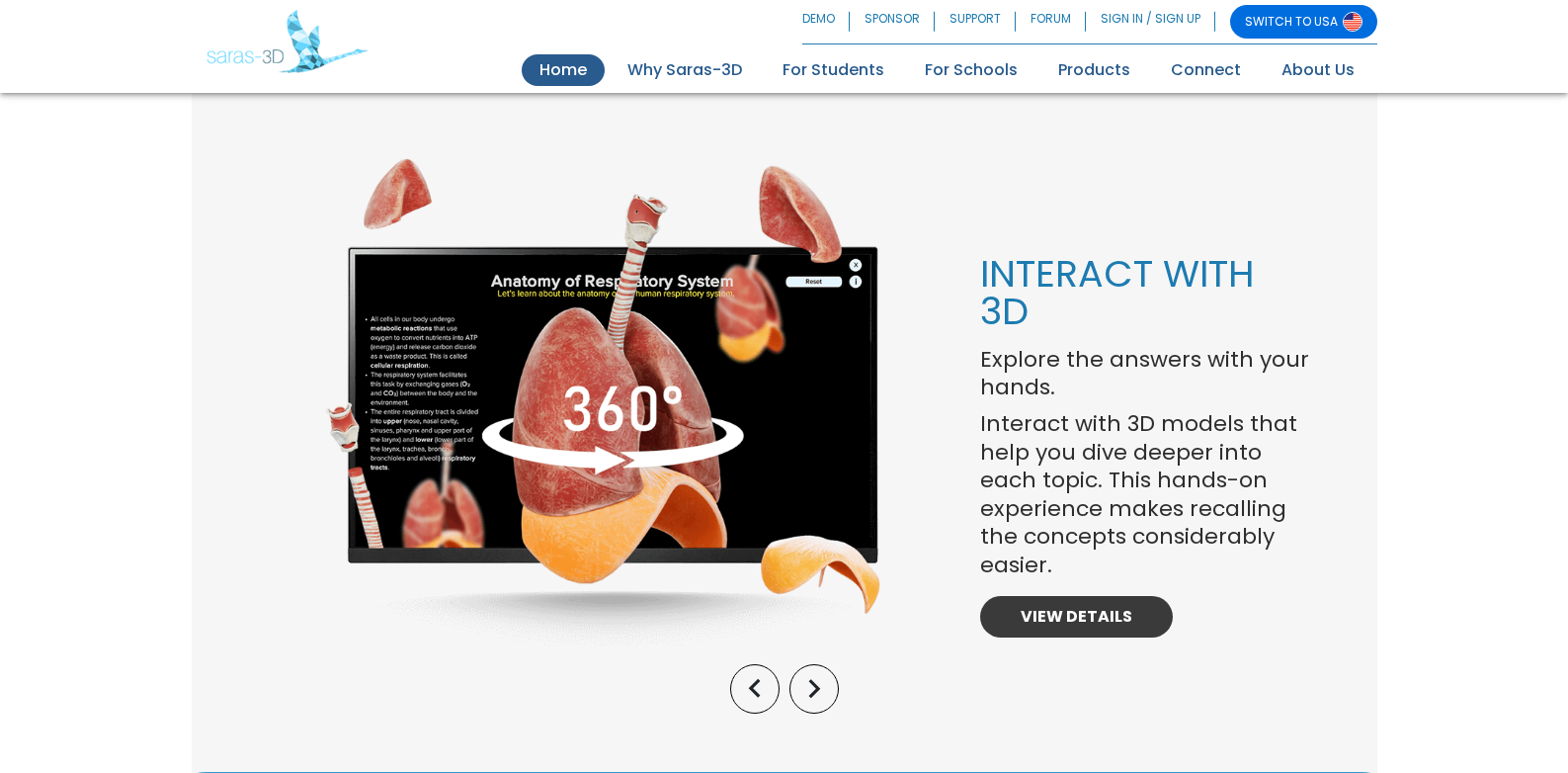 click on "VIEW DETAILS" at bounding box center (1076, 617) 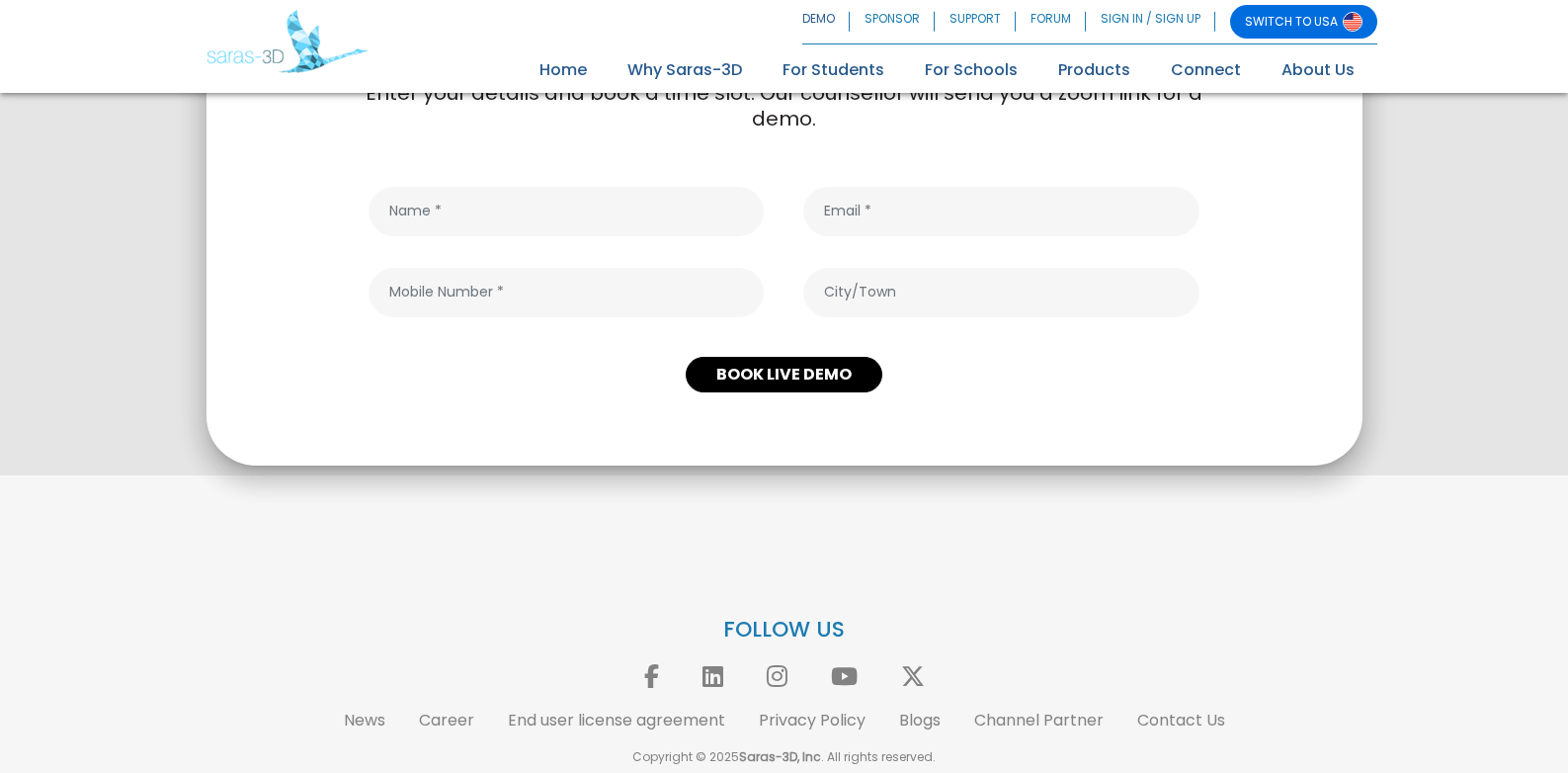 scroll, scrollTop: 638, scrollLeft: 0, axis: vertical 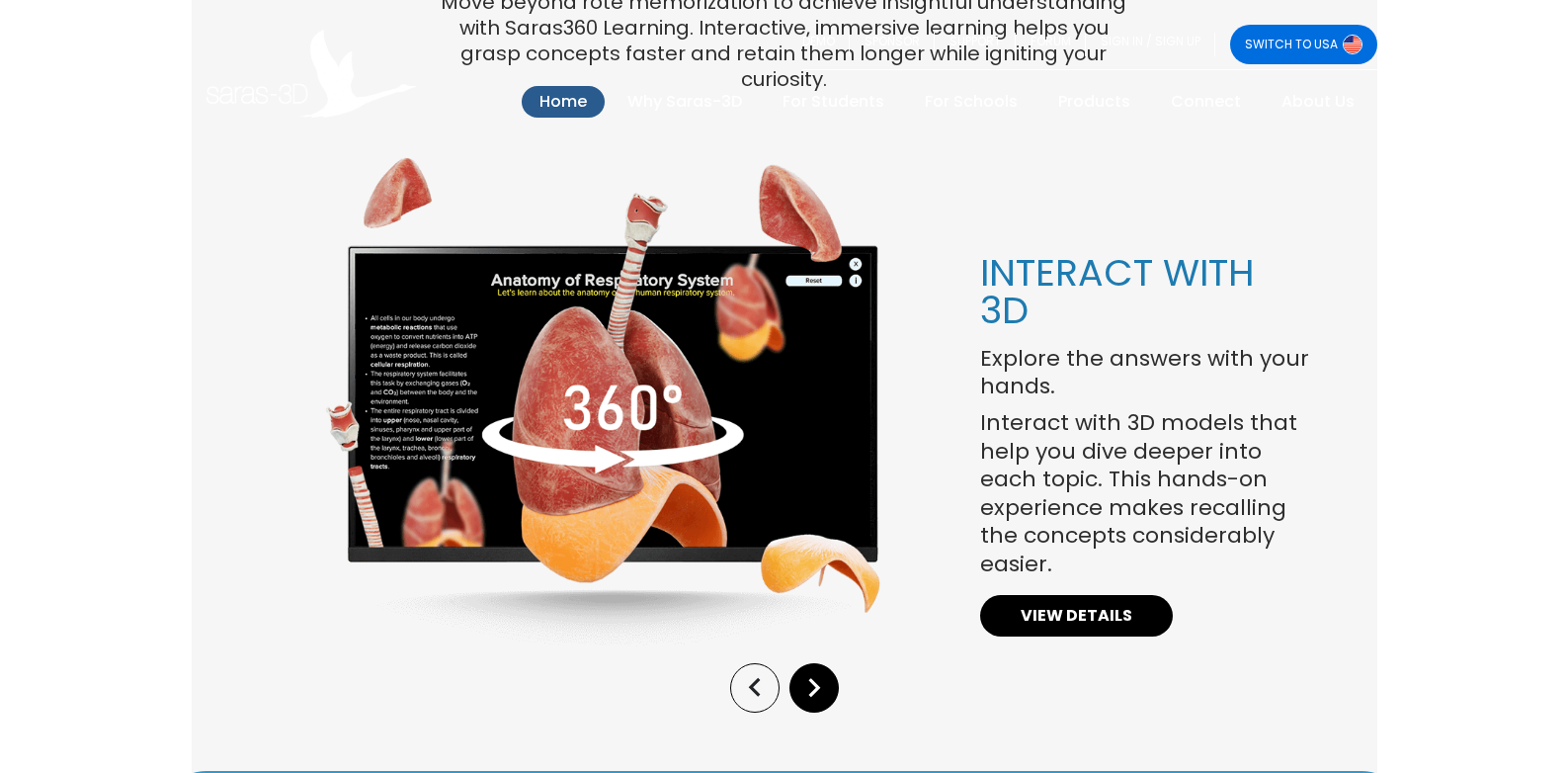 click on "keyboard_arrow_right" at bounding box center (814, 688) 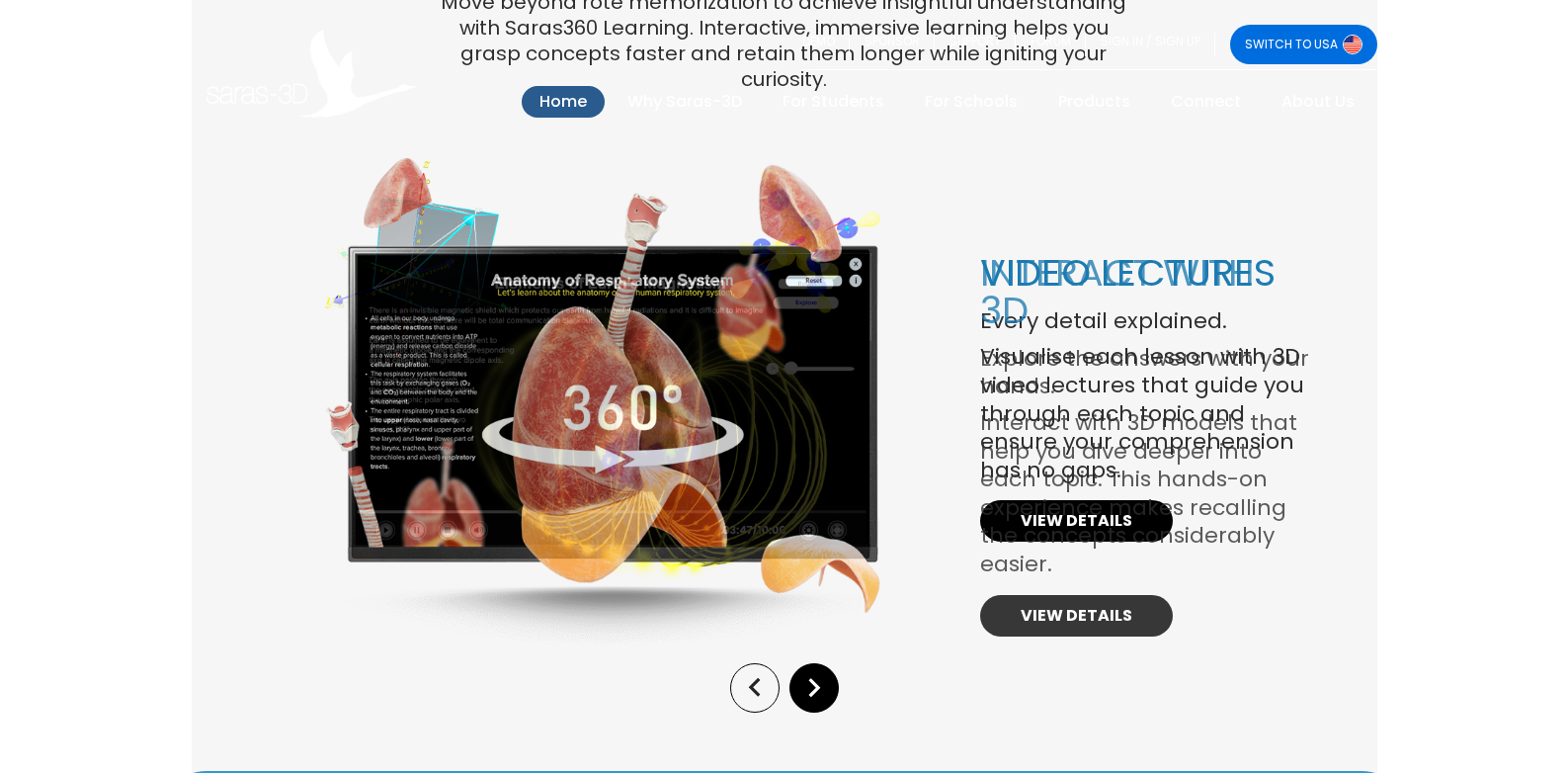click on "keyboard_arrow_right" at bounding box center [814, 688] 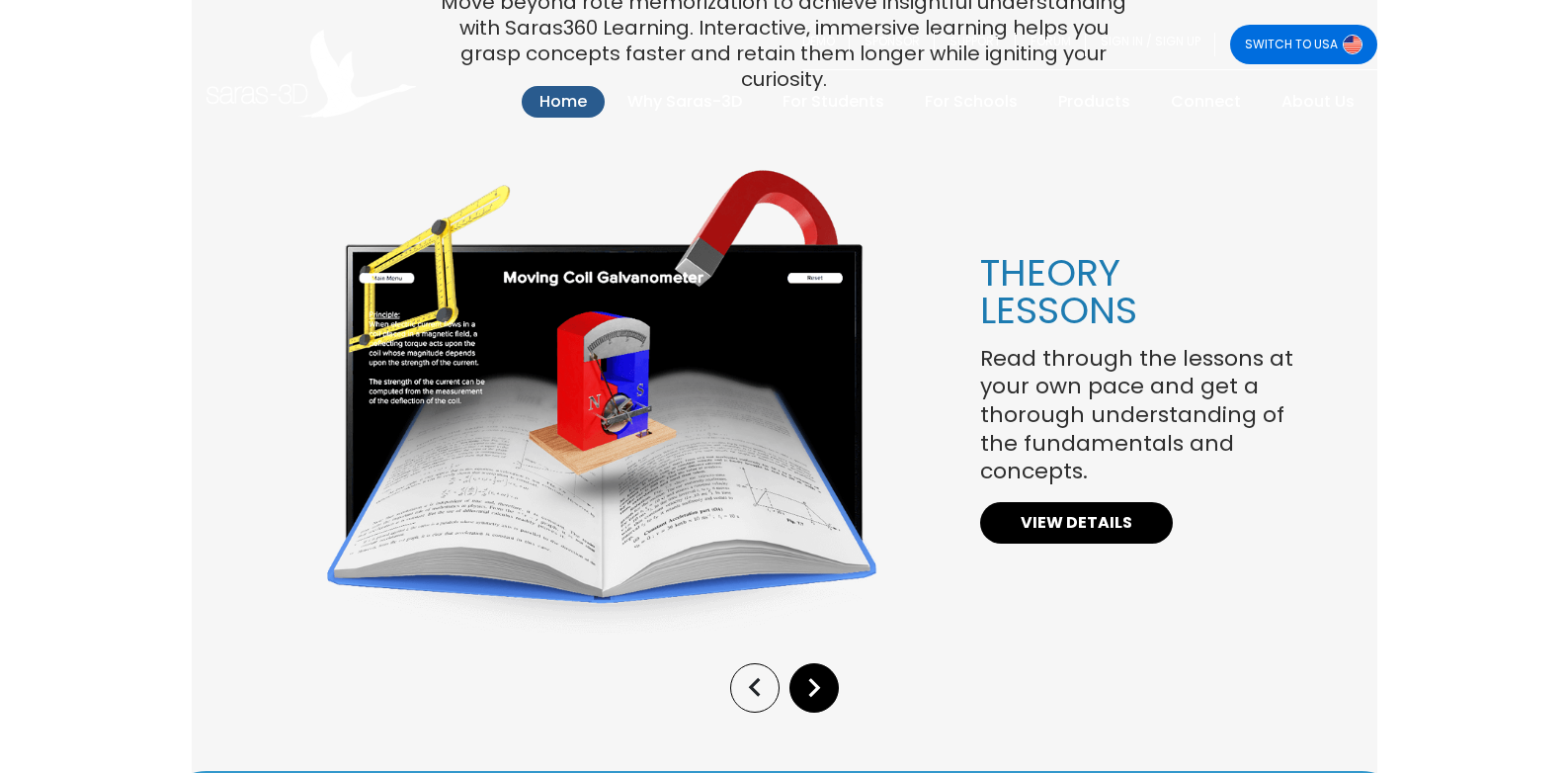 click on "keyboard_arrow_right" at bounding box center [814, 688] 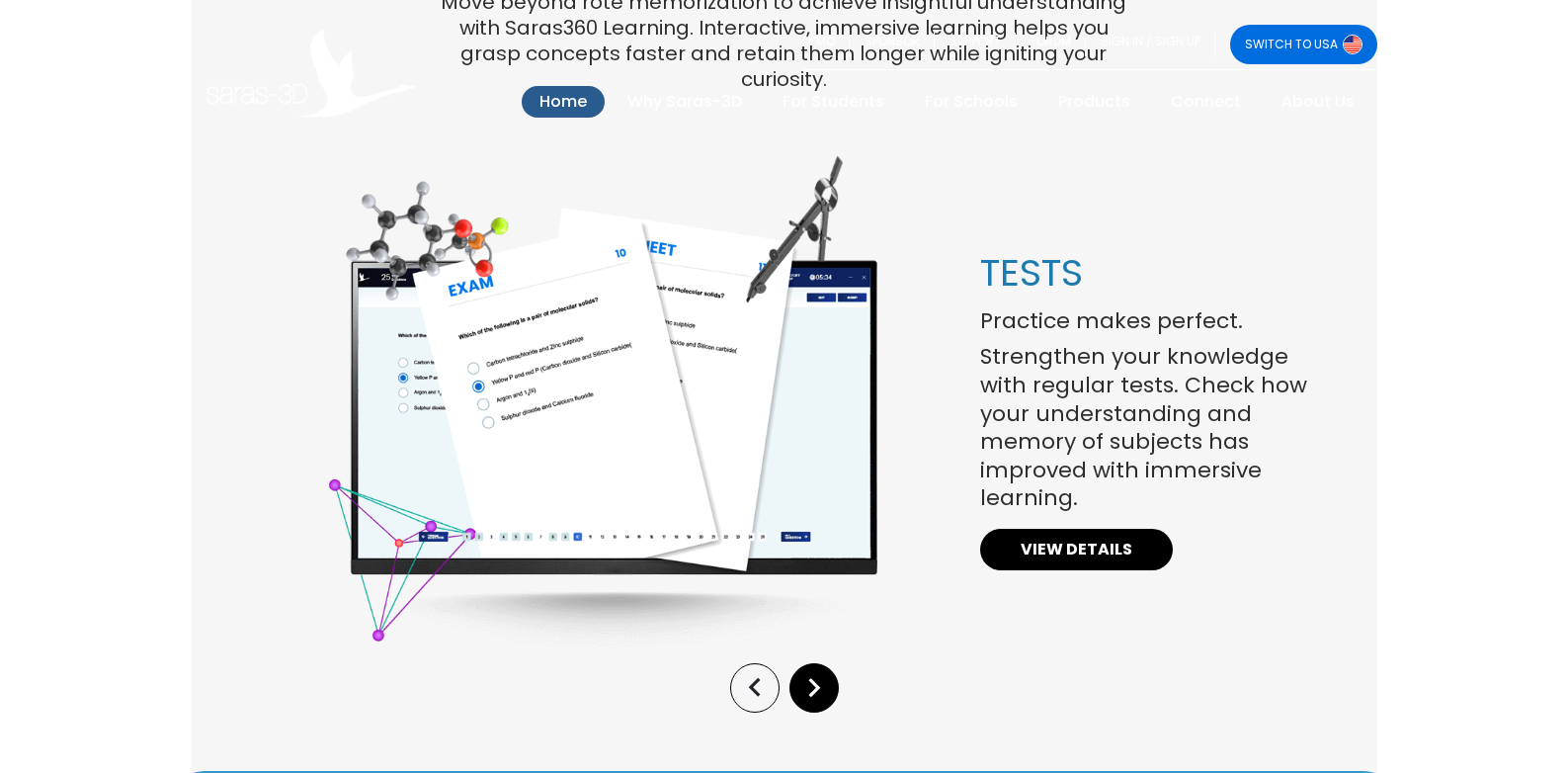 click on "keyboard_arrow_right" at bounding box center [814, 688] 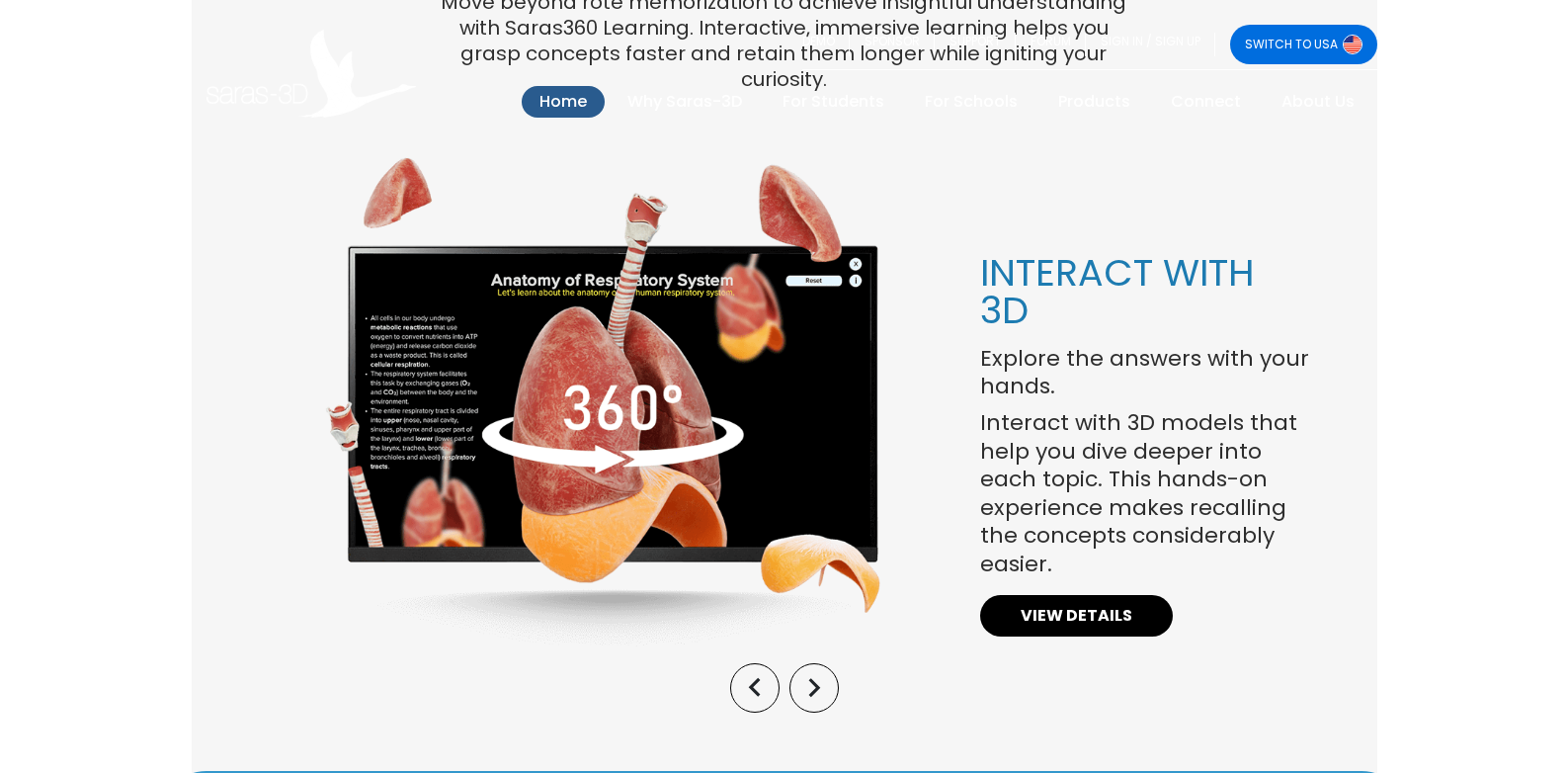 click at bounding box center (603, 401) 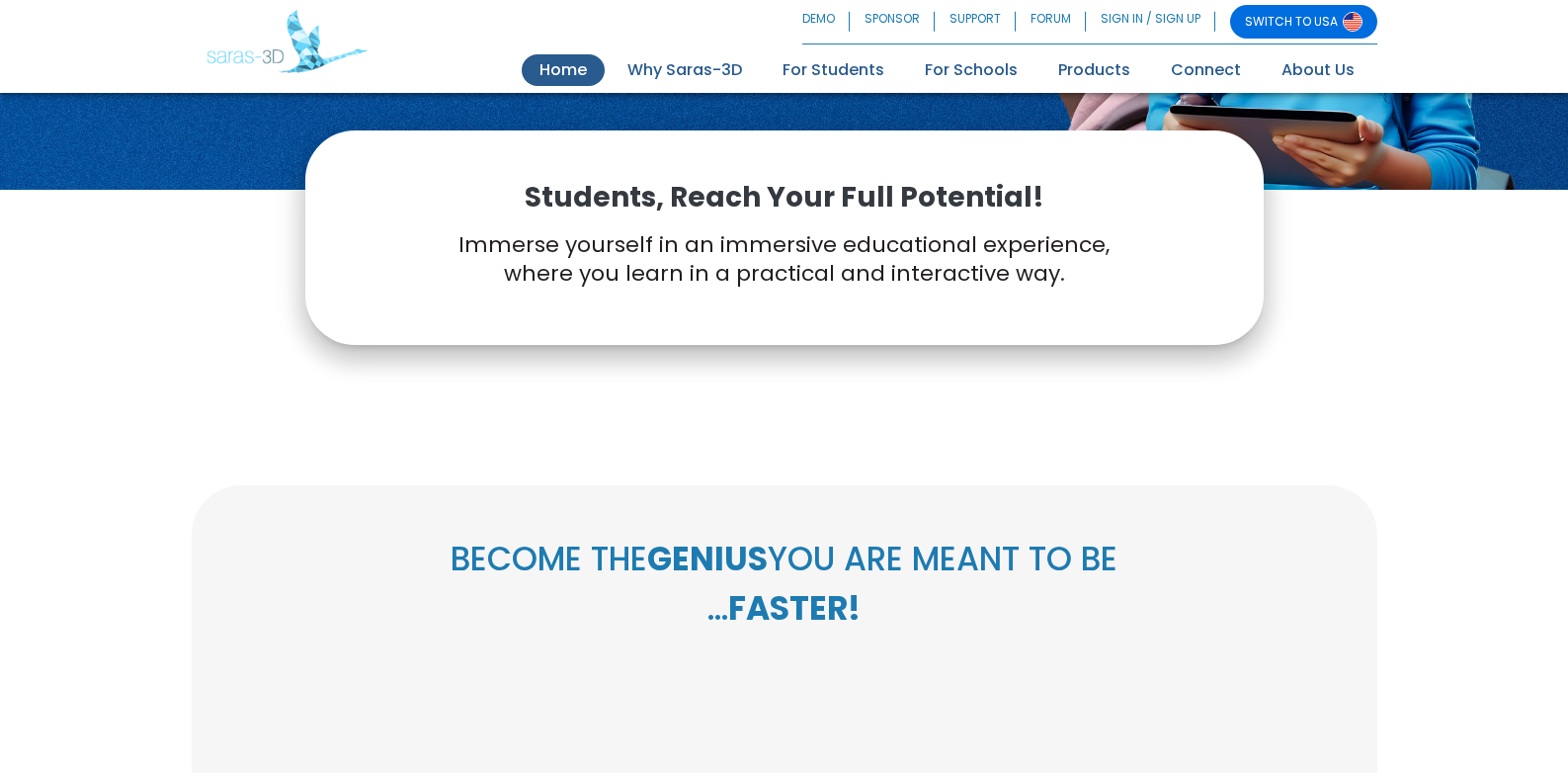 scroll, scrollTop: 0, scrollLeft: 0, axis: both 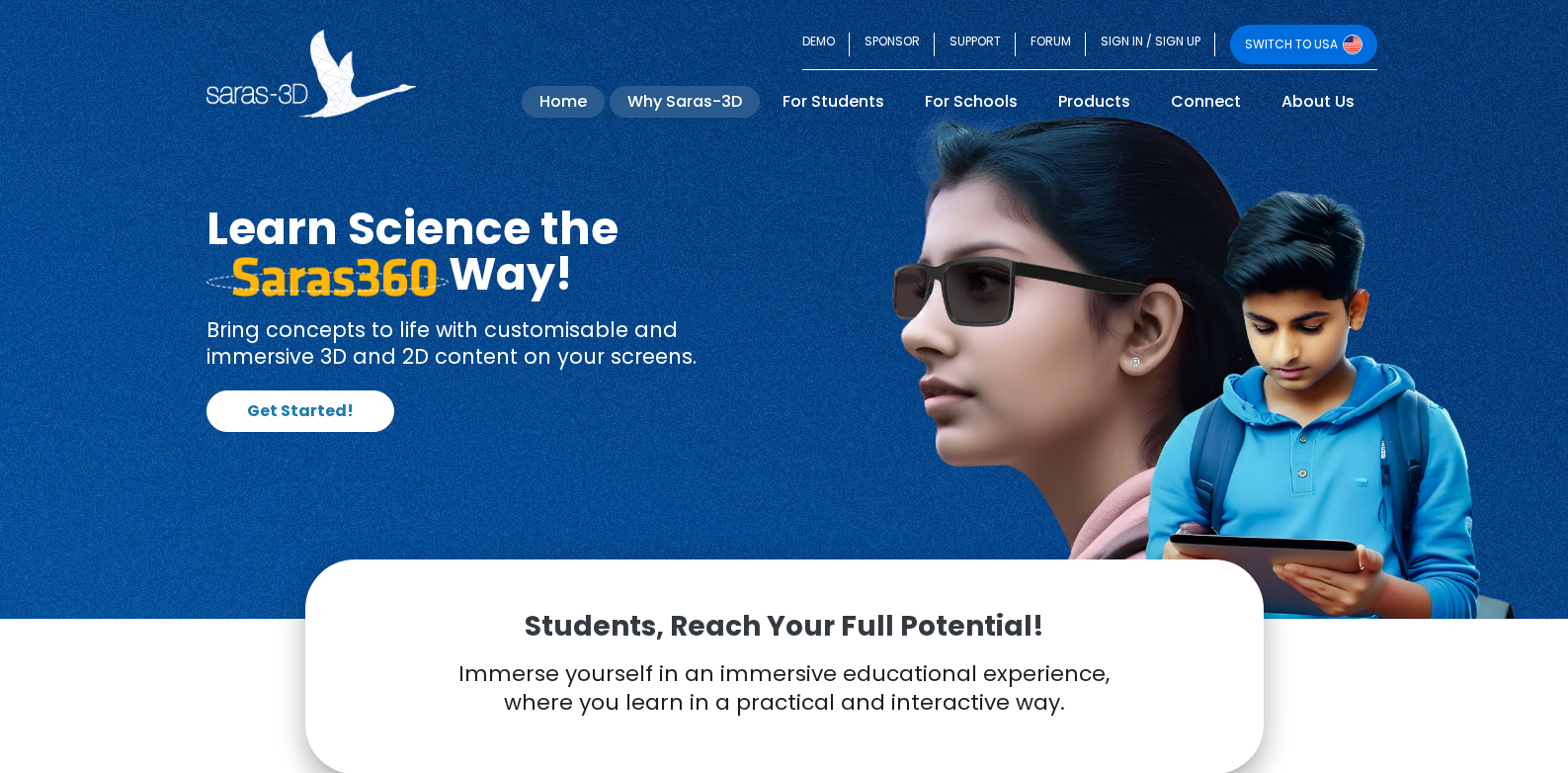 click on "Why Saras-3D" at bounding box center (685, 102) 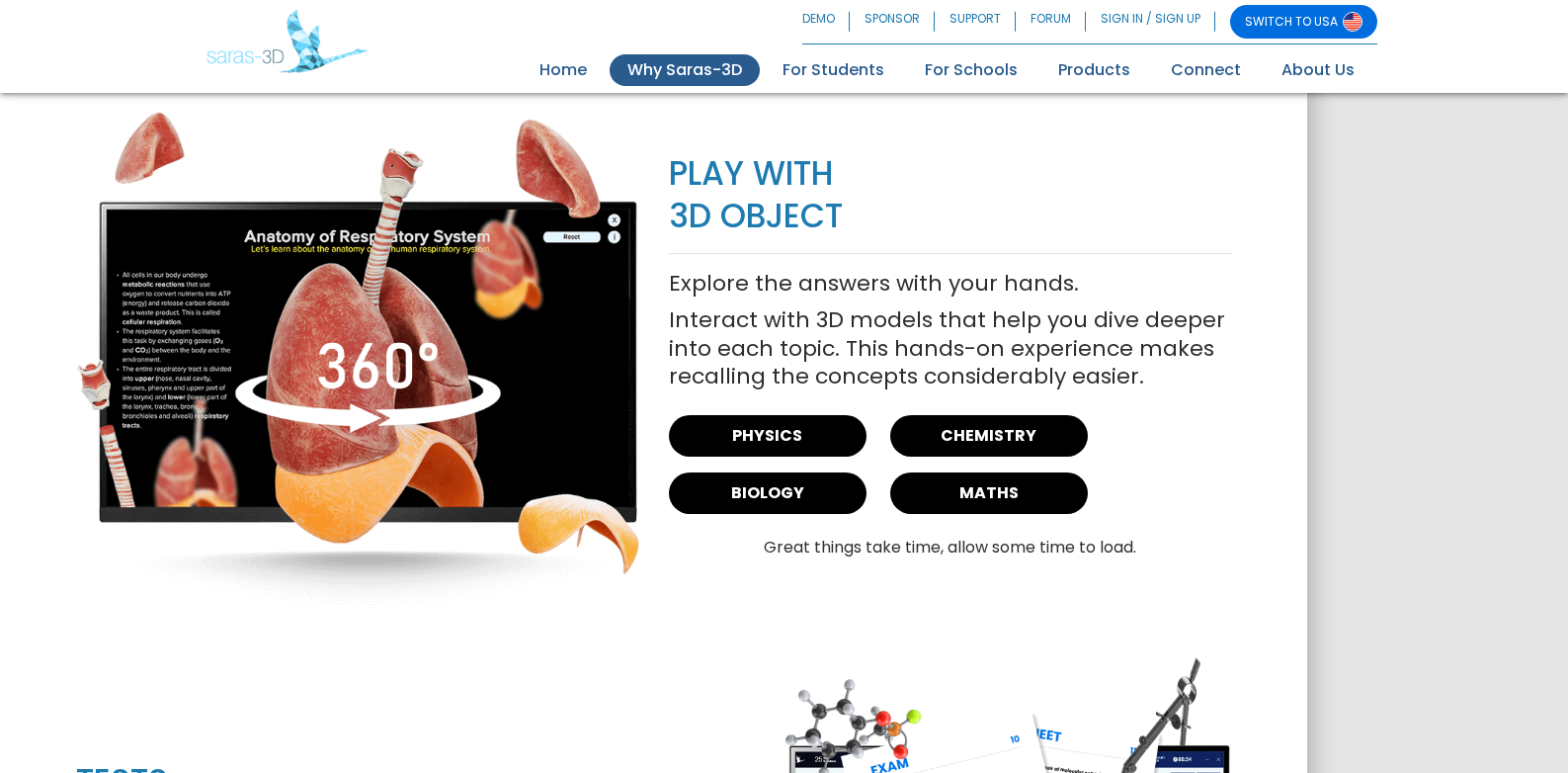 scroll, scrollTop: 2412, scrollLeft: 0, axis: vertical 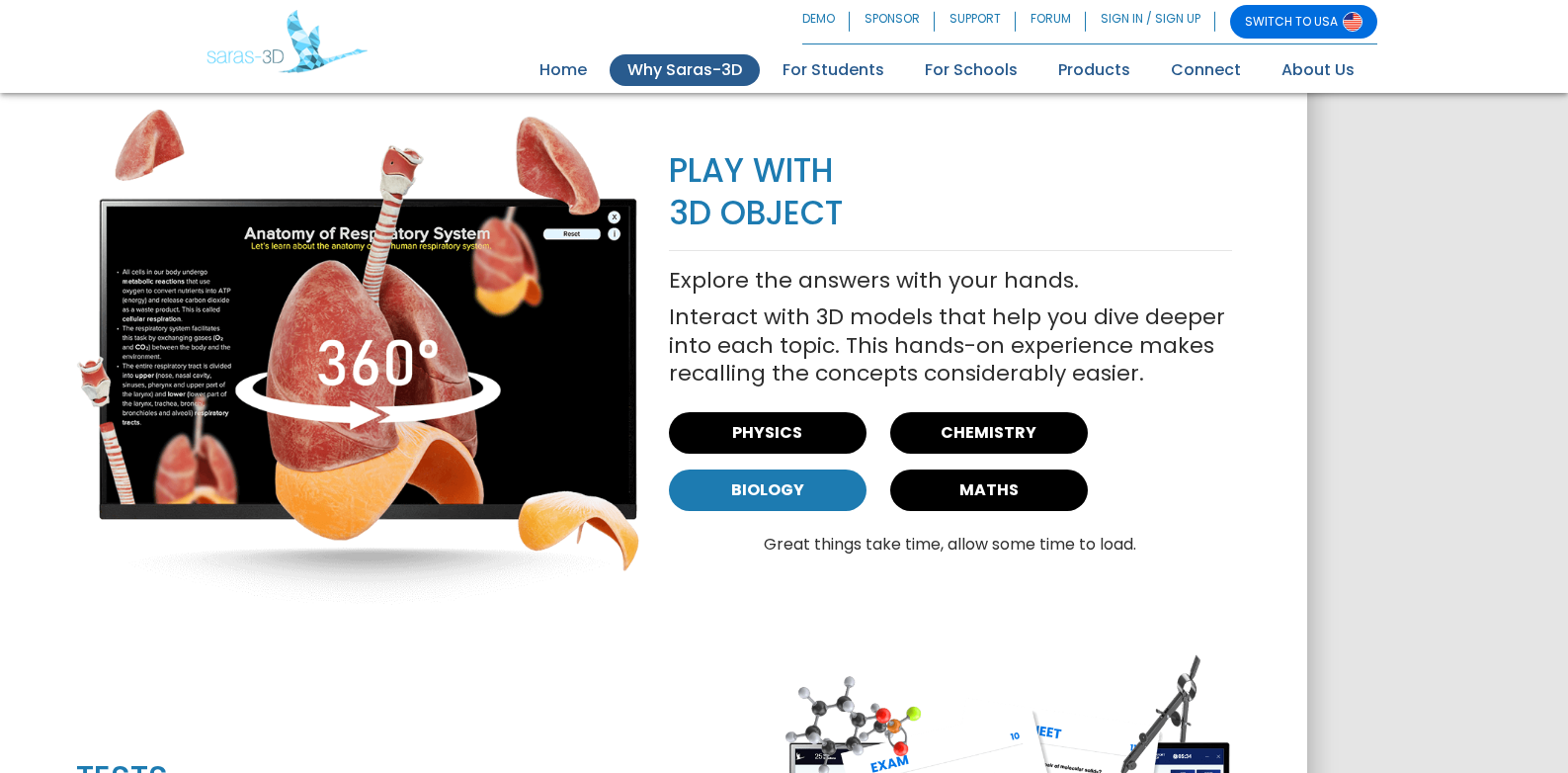 click on "BIOLOGY" at bounding box center (768, 490) 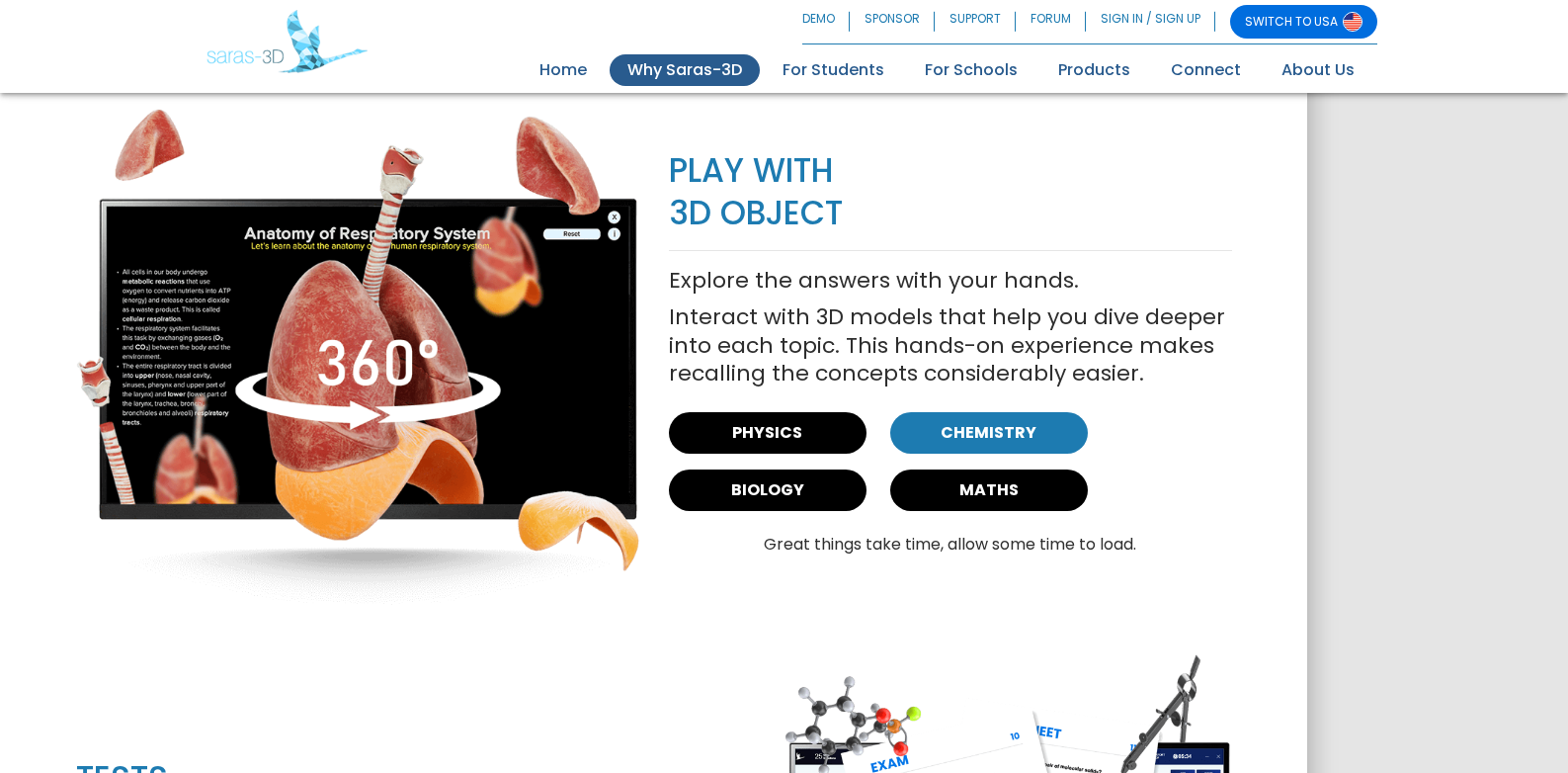 click on "CHEMISTRY" at bounding box center (989, 433) 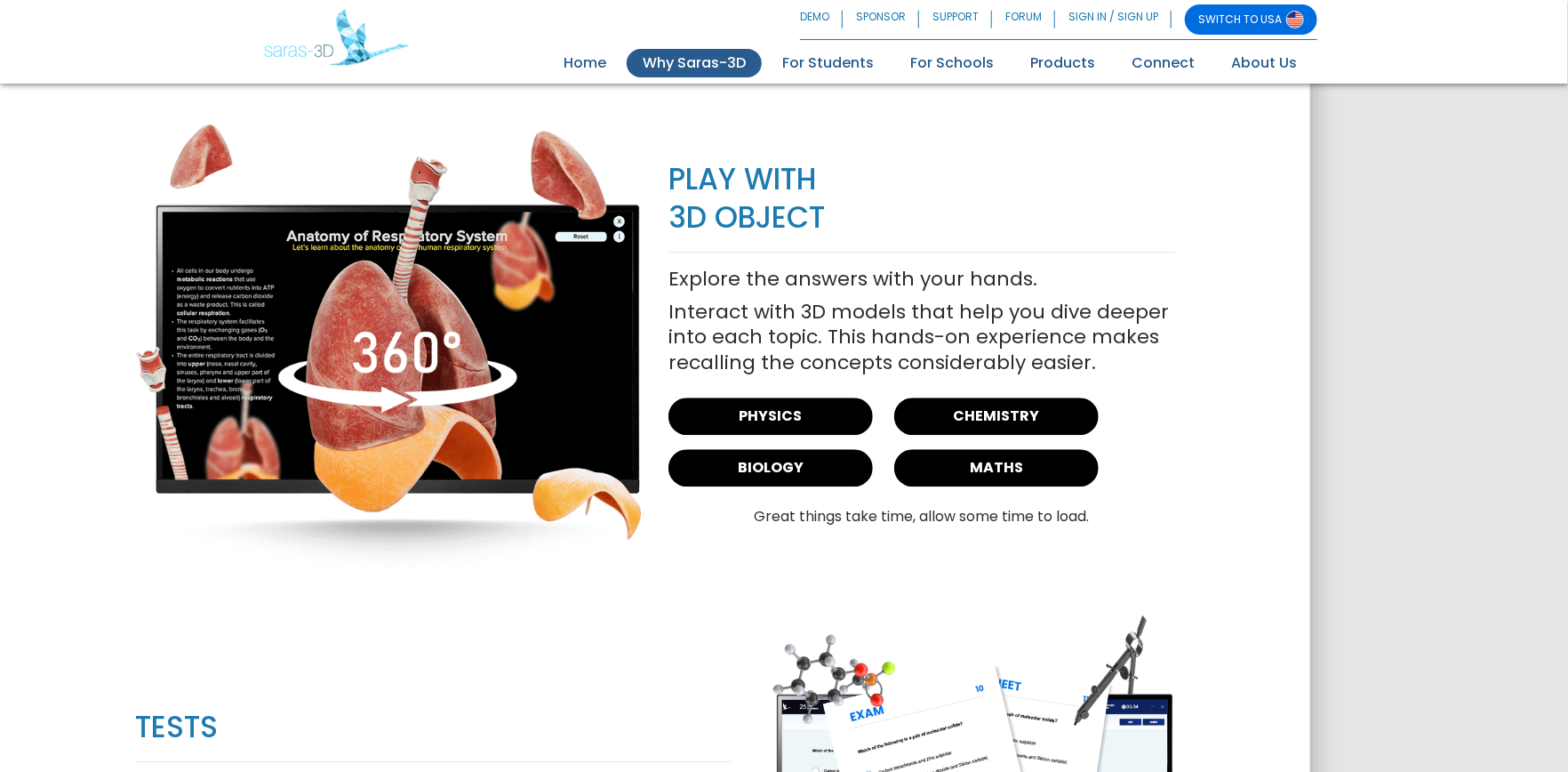 click on "Great things take time, allow some time to load." at bounding box center (922, 517) 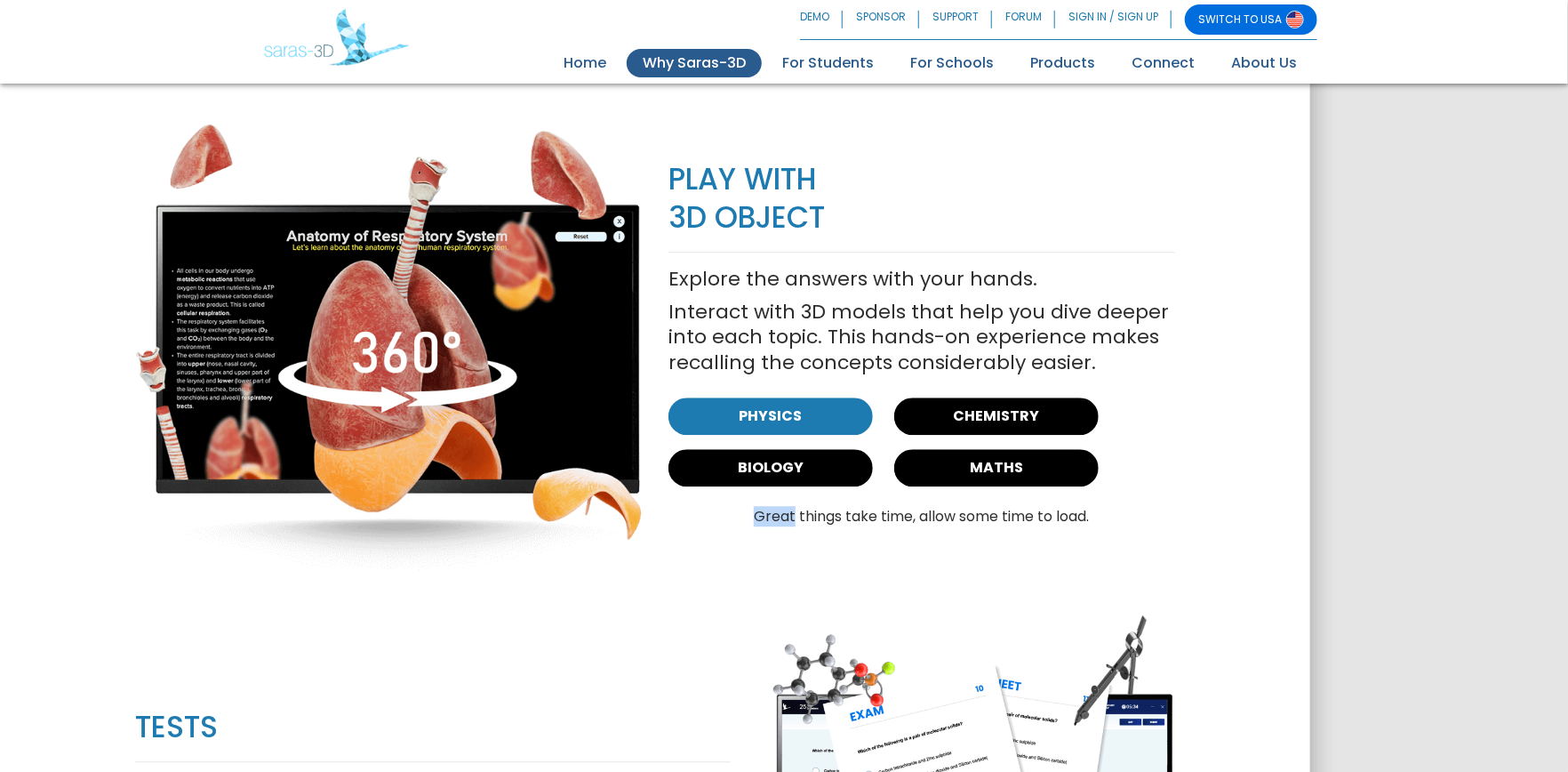 click on "PHYSICS" at bounding box center [771, 416] 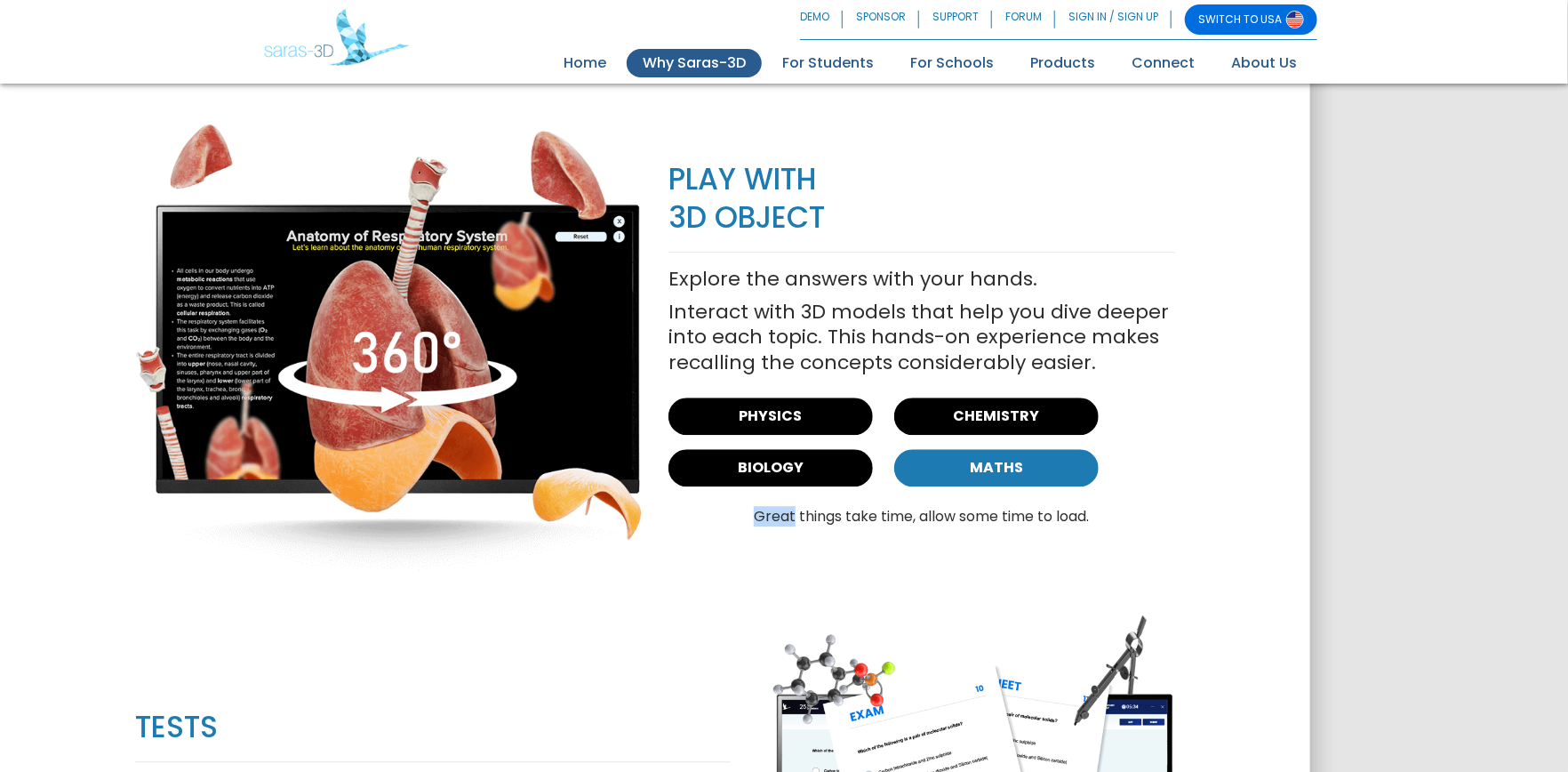 click on "MATHS" at bounding box center [996, 468] 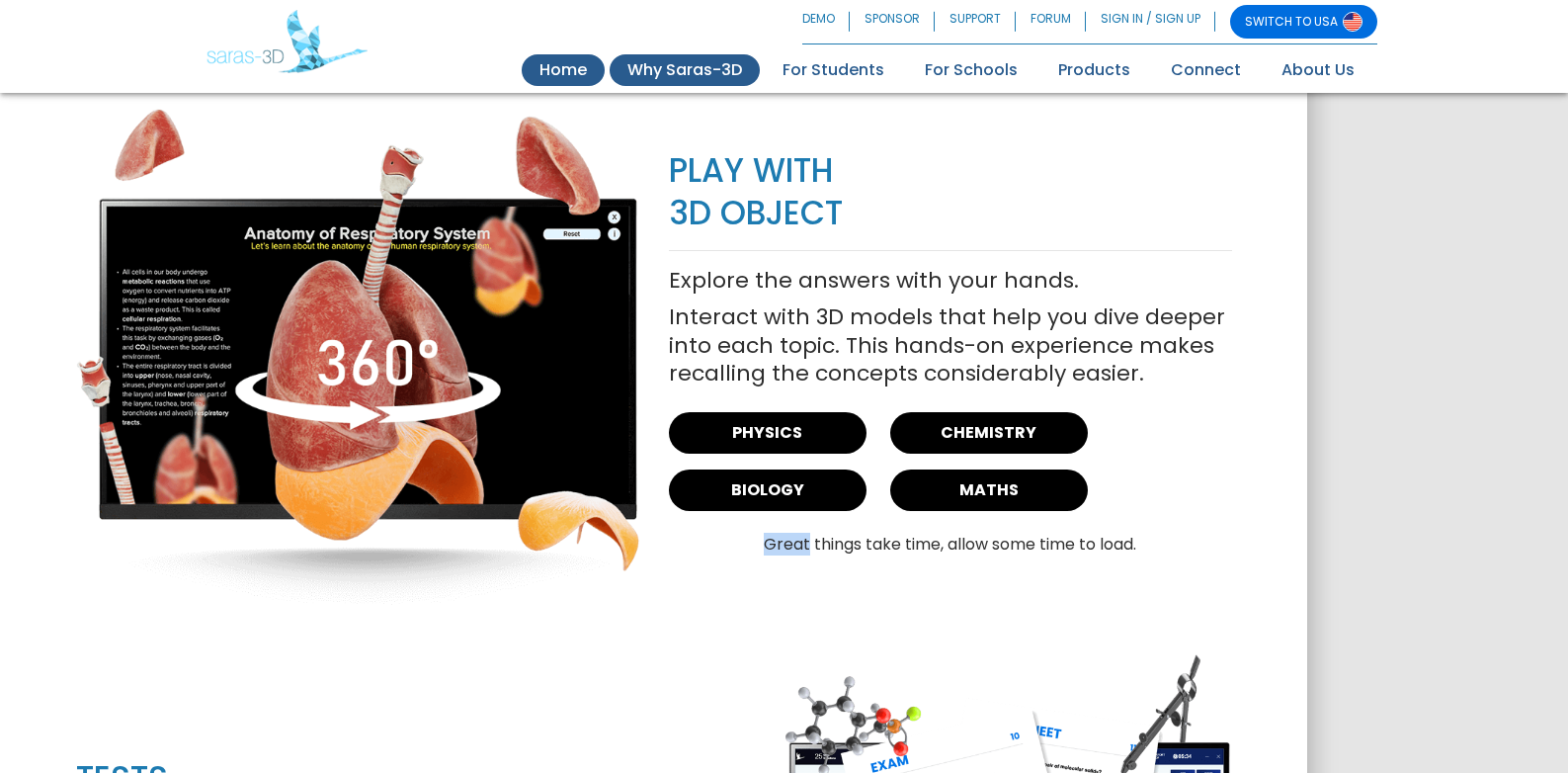 click on "Home  (current)" at bounding box center [563, 70] 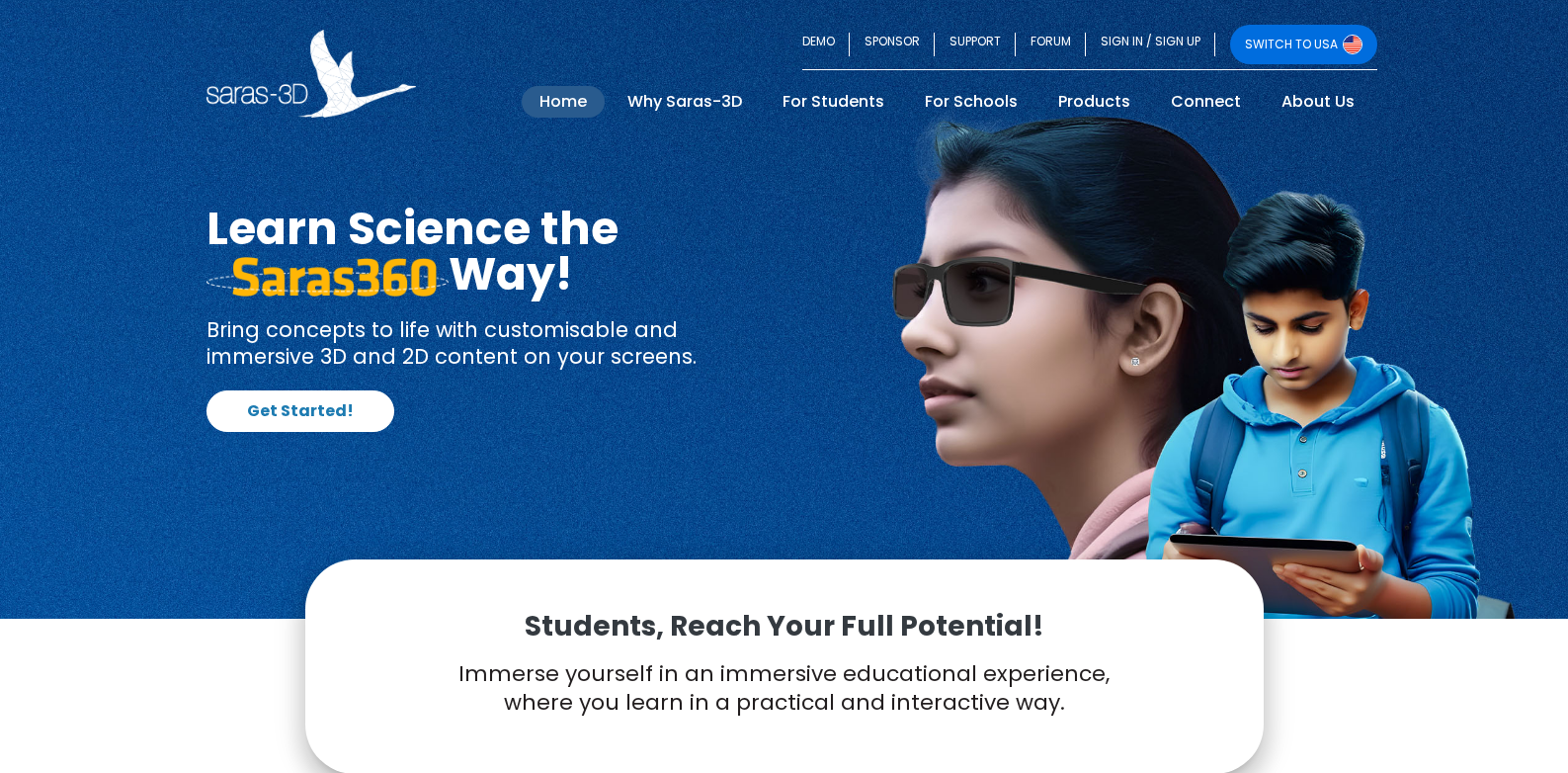 scroll, scrollTop: 0, scrollLeft: 0, axis: both 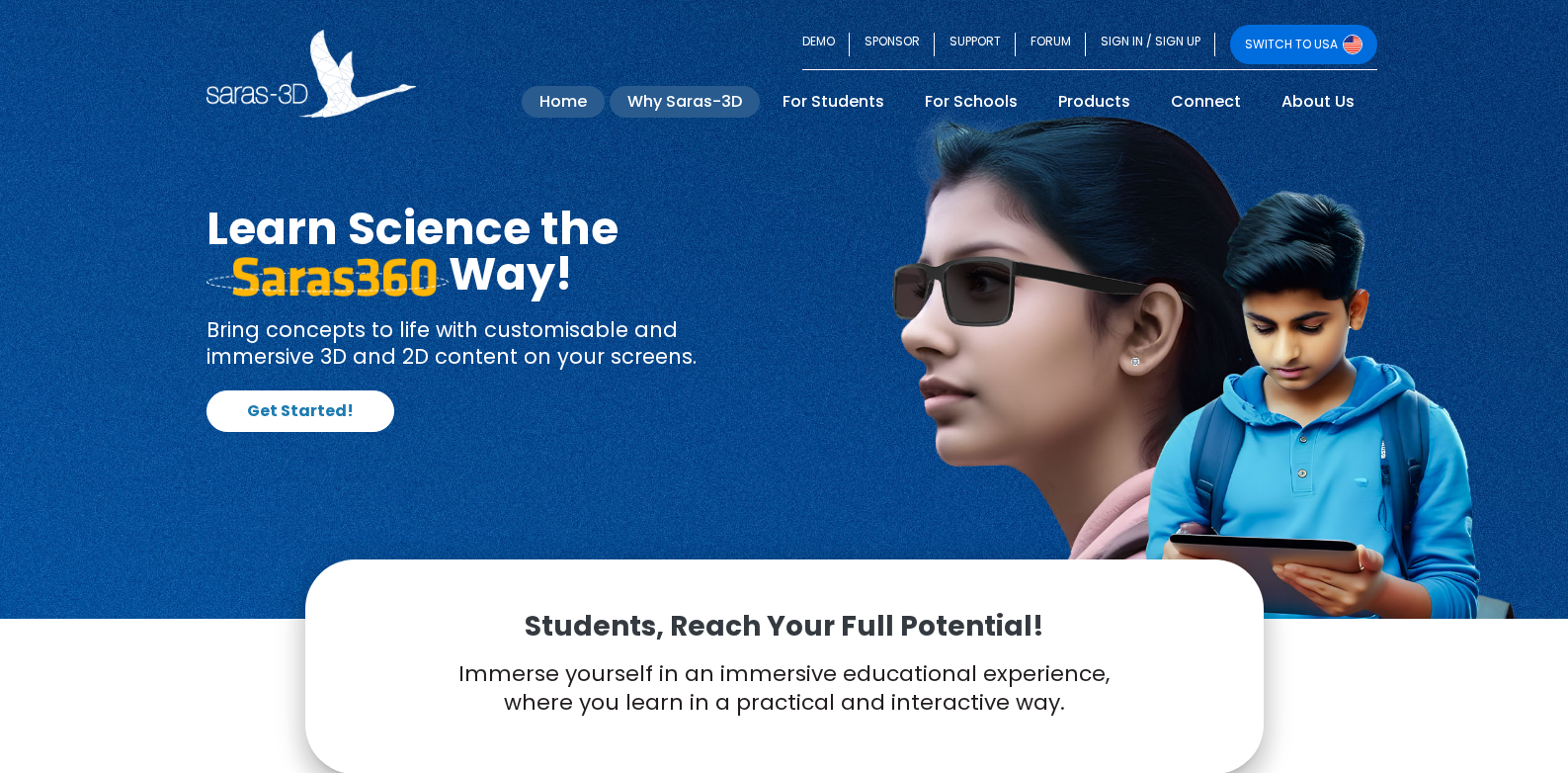 click on "Why Saras-3D" at bounding box center [685, 102] 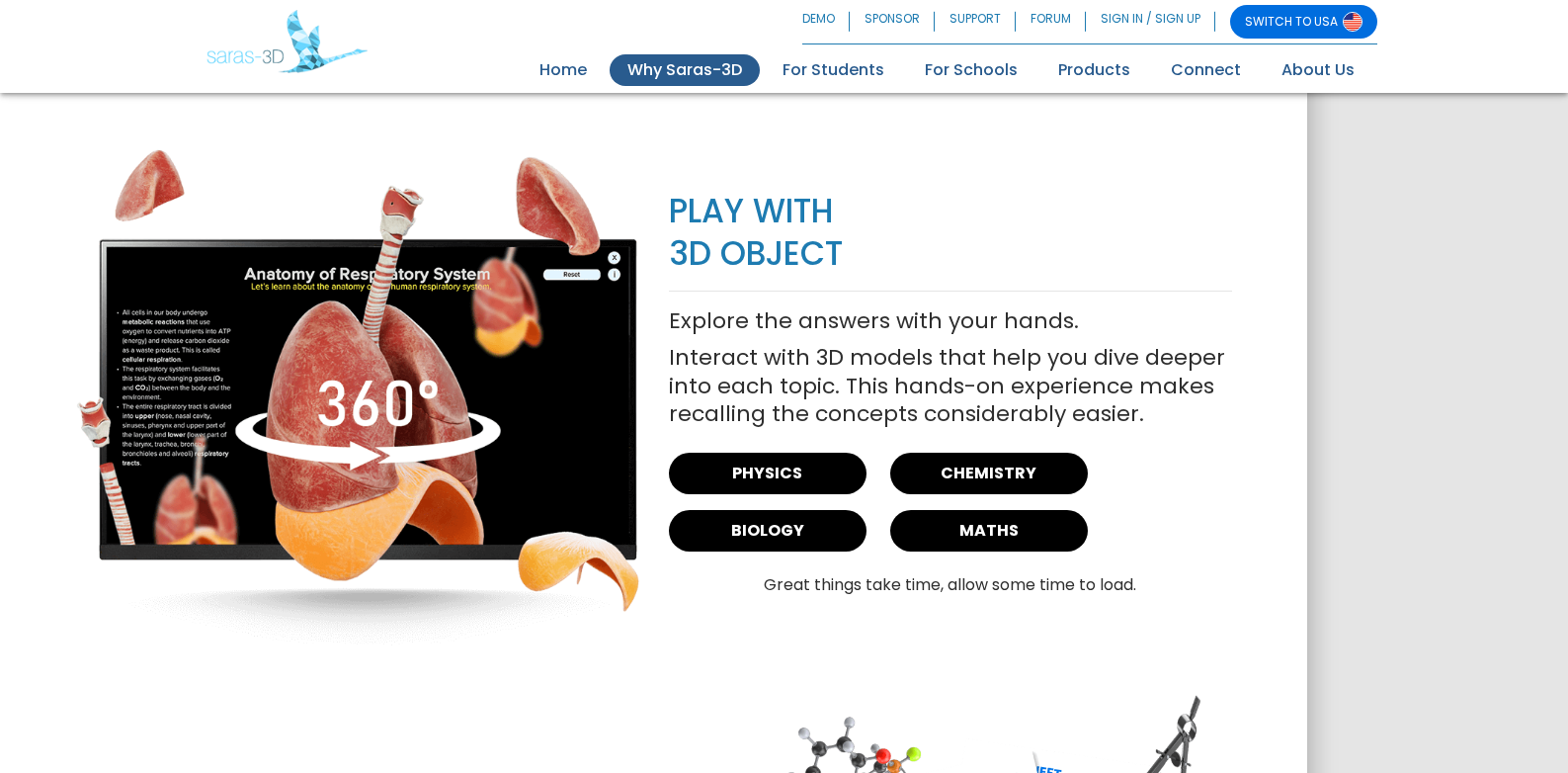 scroll, scrollTop: 2372, scrollLeft: 0, axis: vertical 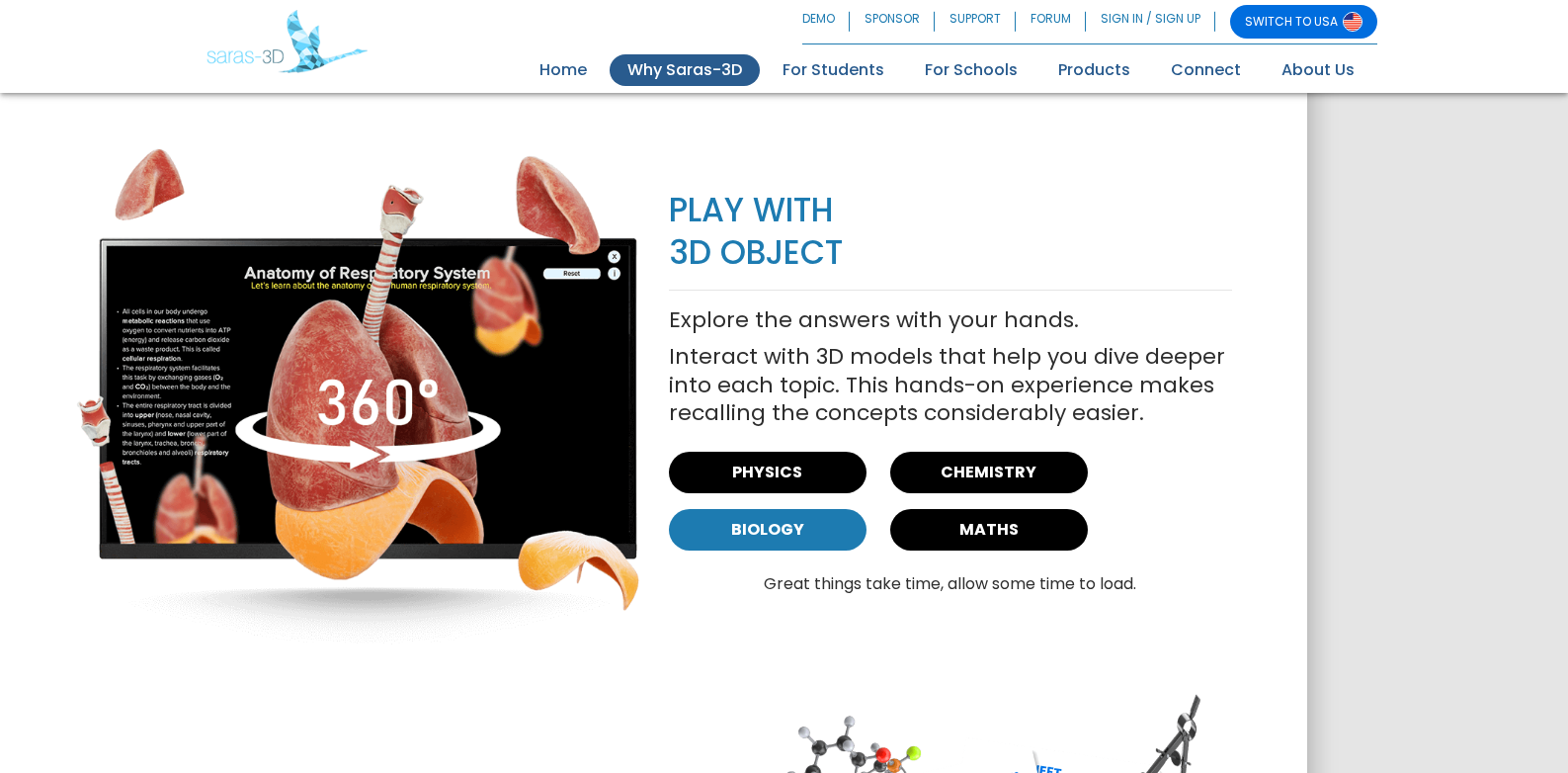 click on "BIOLOGY" at bounding box center [768, 530] 